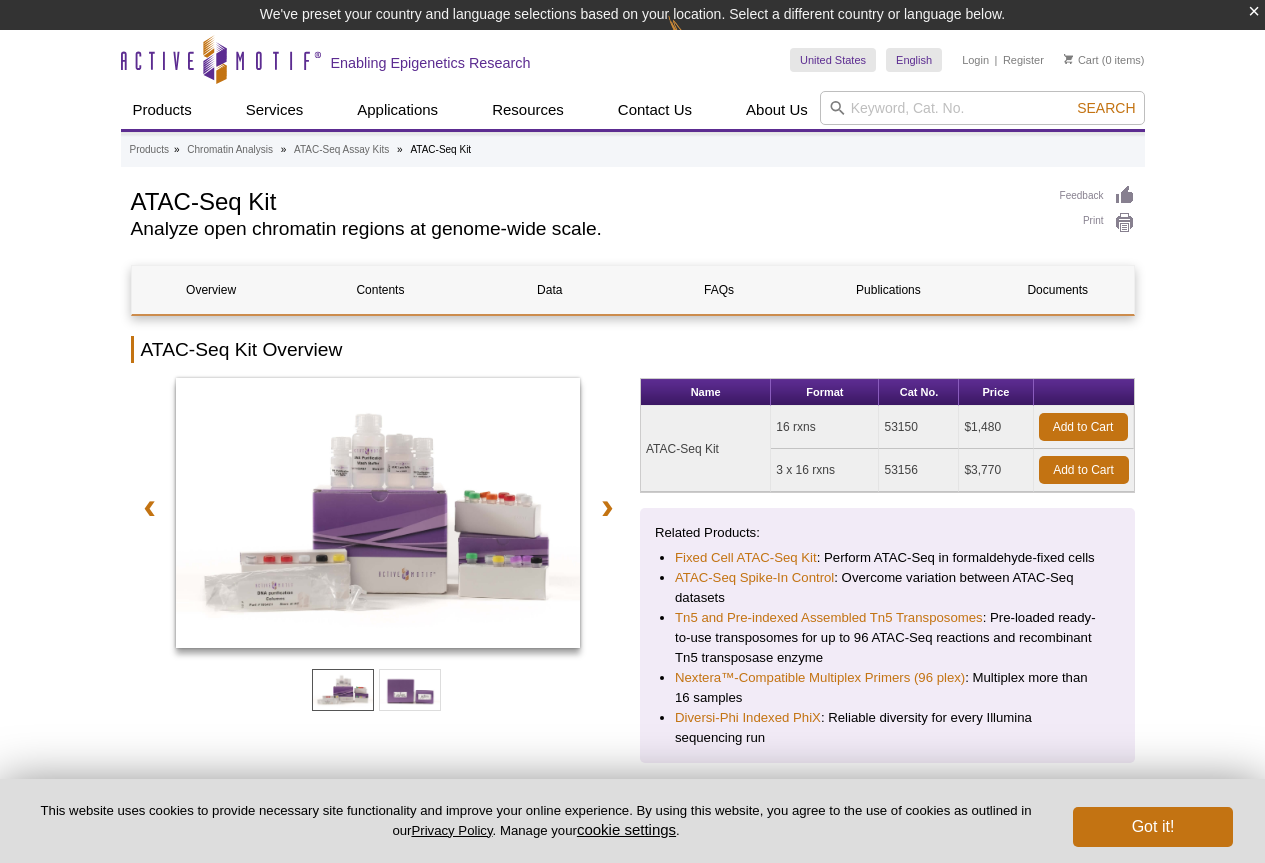 scroll, scrollTop: 209, scrollLeft: 0, axis: vertical 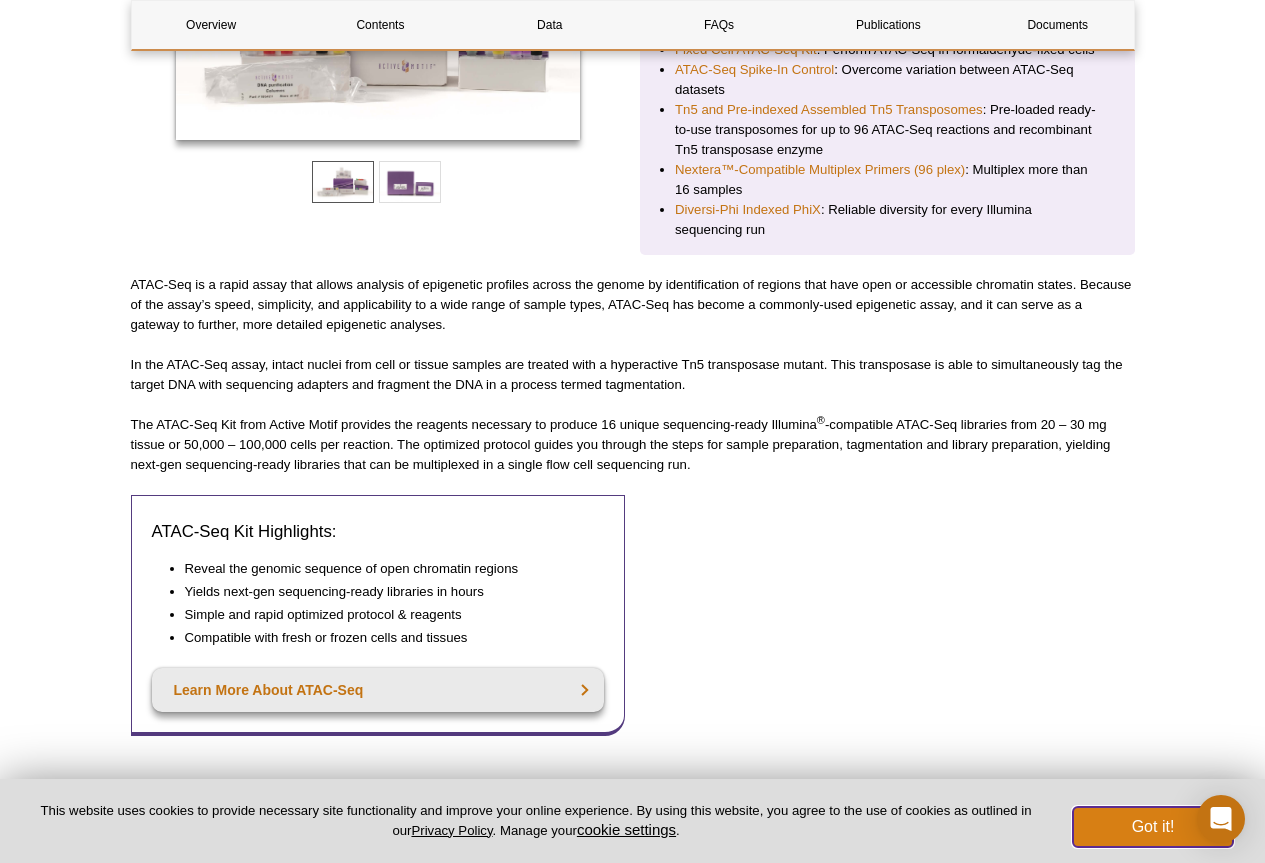 click on "Got it!" at bounding box center [1153, 827] 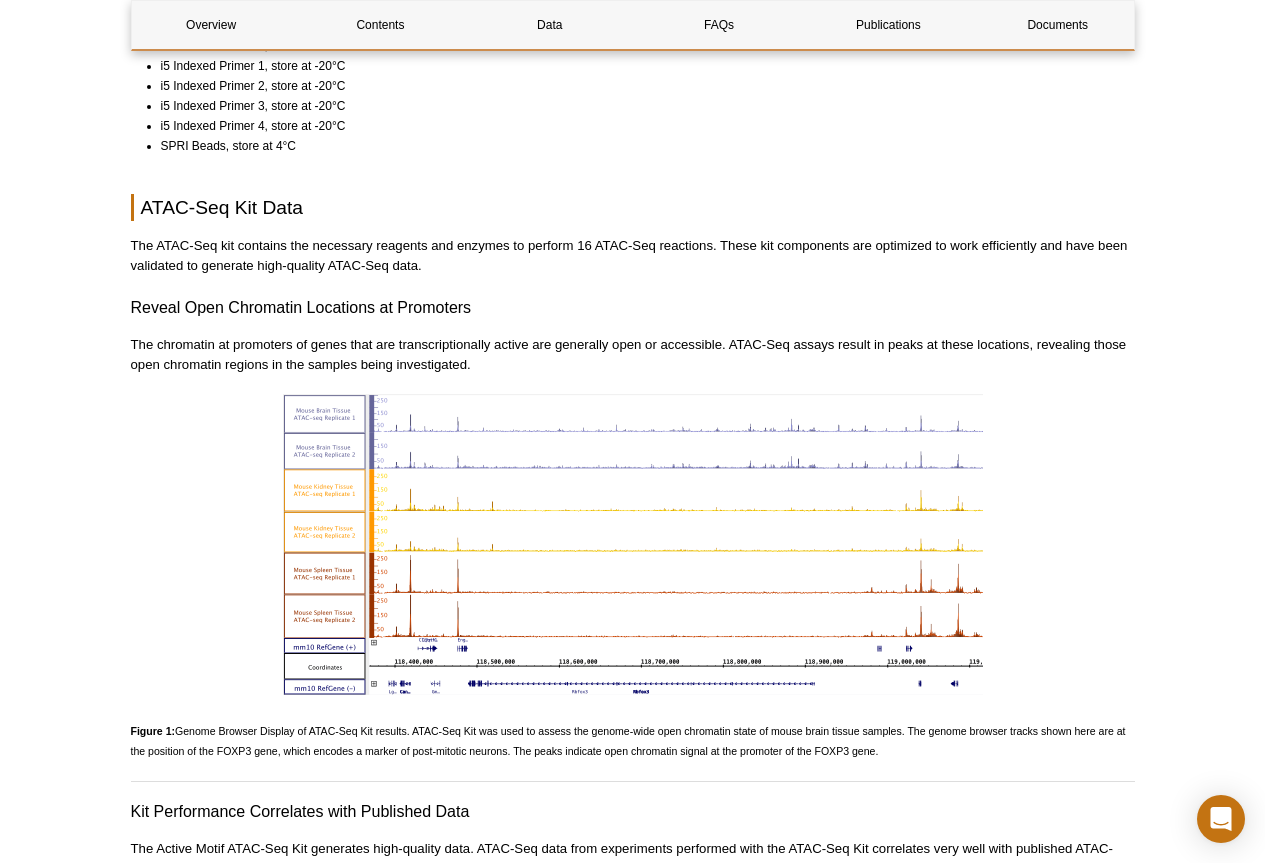 scroll, scrollTop: 1827, scrollLeft: 0, axis: vertical 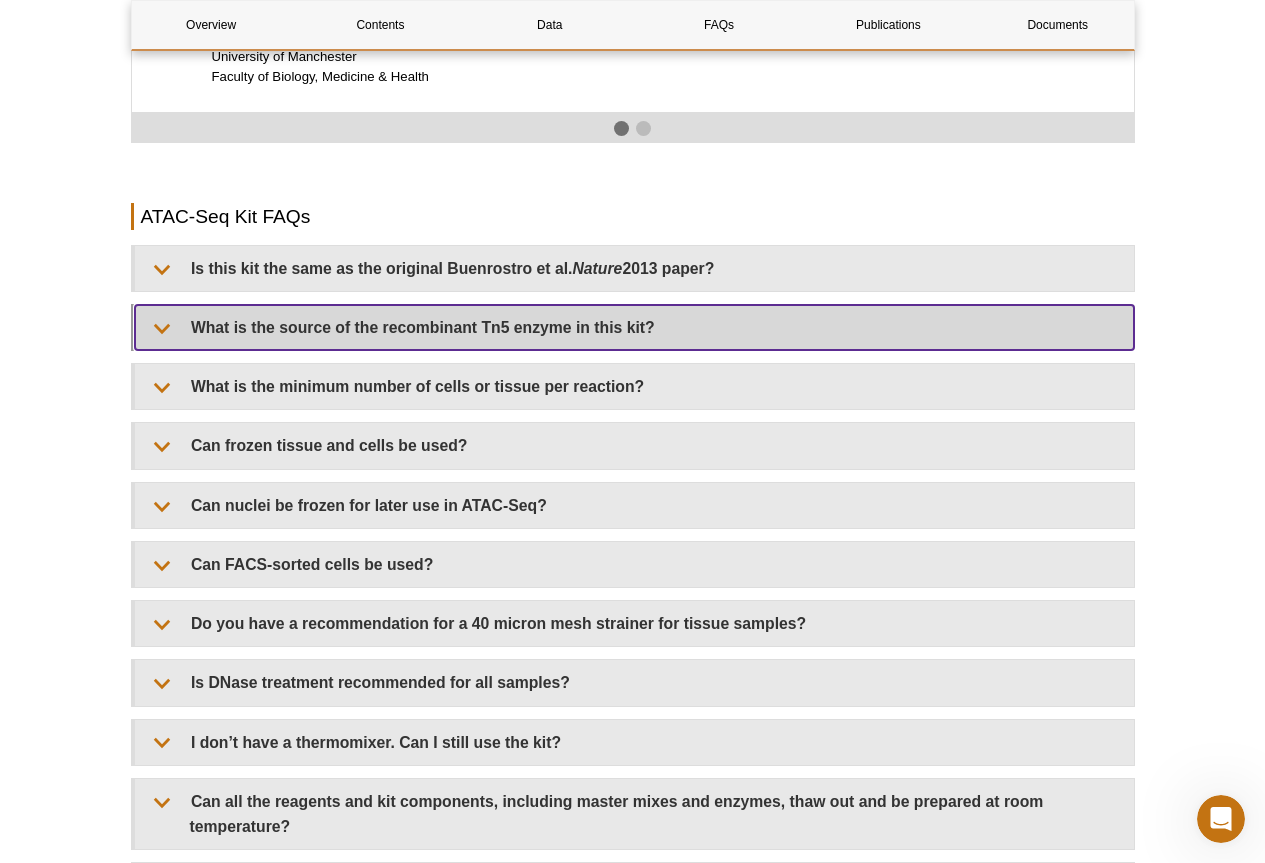click on "What is the source of the recombinant Tn5 enzyme in this kit?" at bounding box center (634, 327) 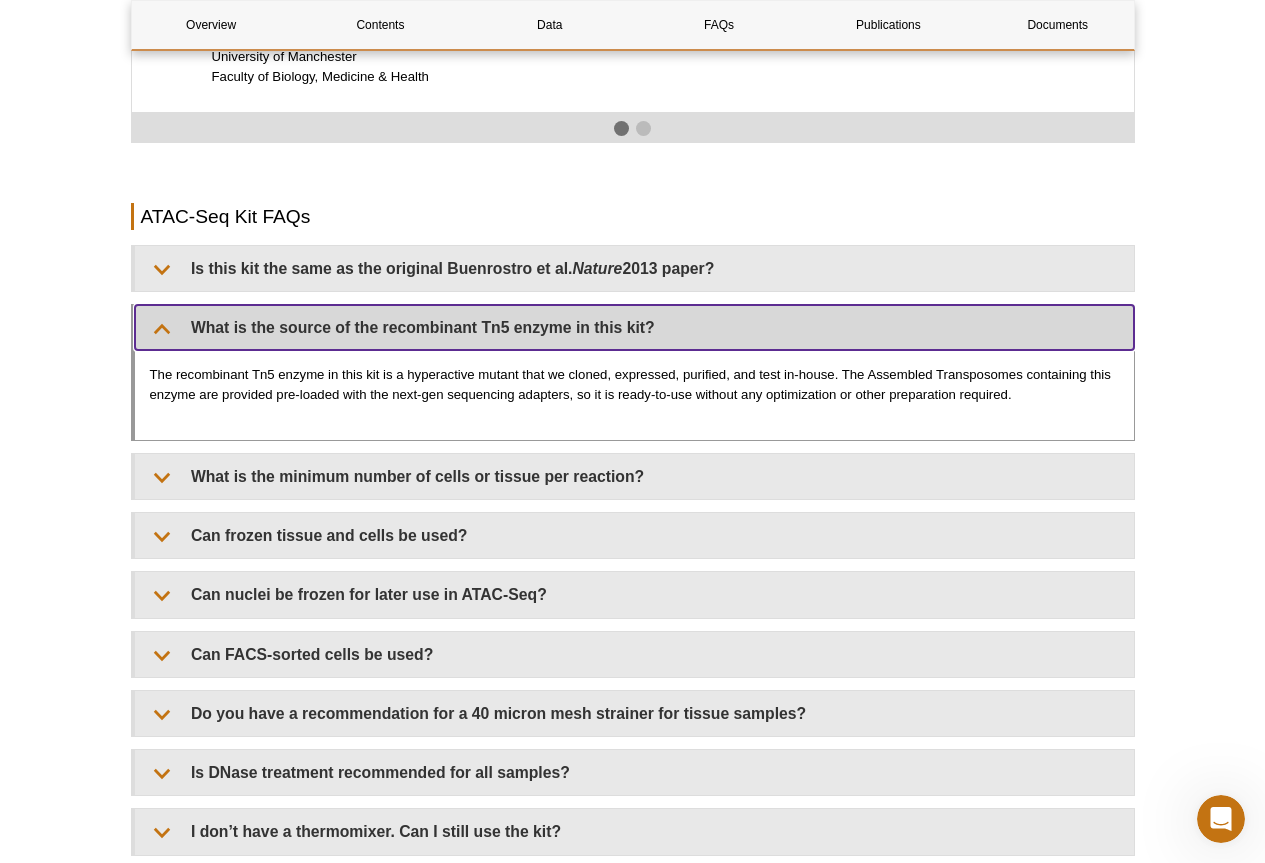click on "What is the source of the recombinant Tn5 enzyme in this kit?" at bounding box center [634, 327] 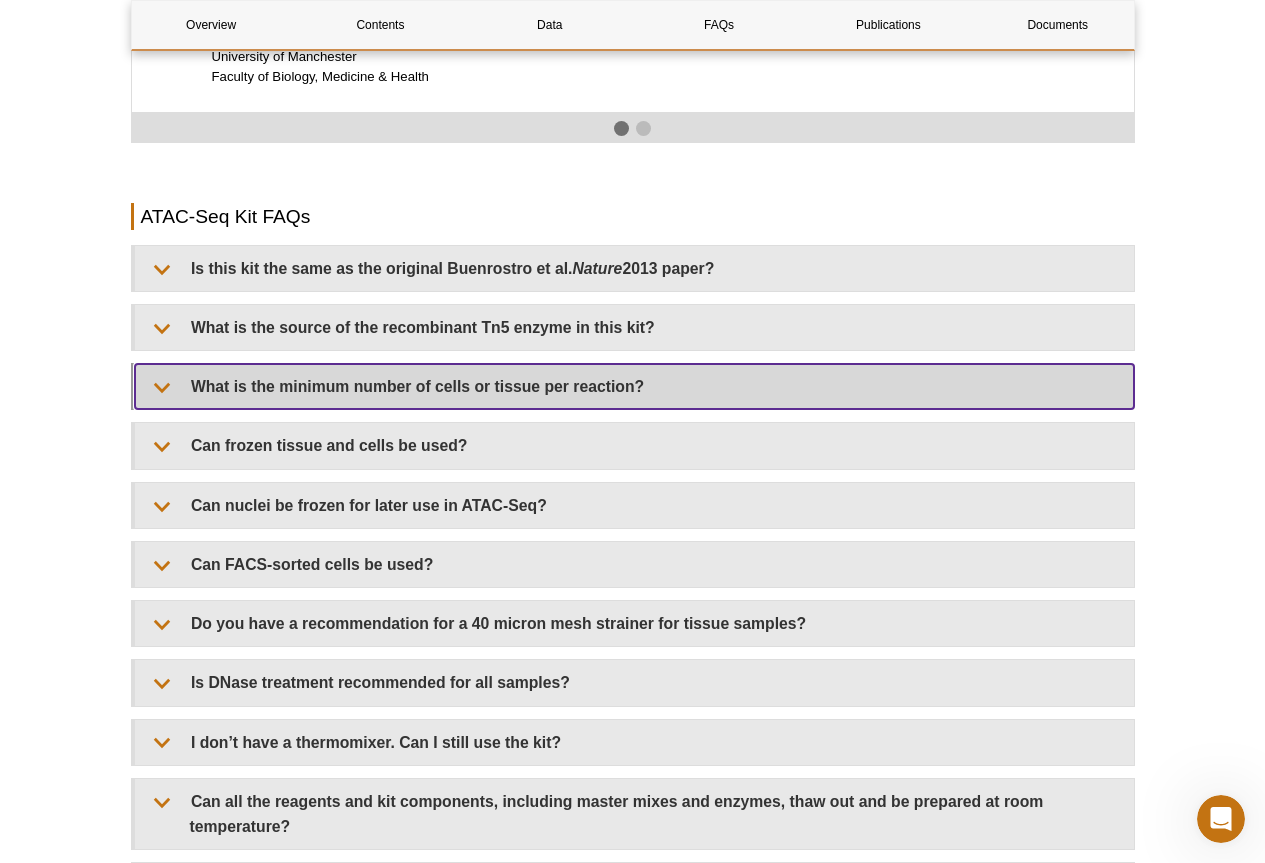 click on "What is the minimum number of cells or tissue per reaction?" at bounding box center (634, 386) 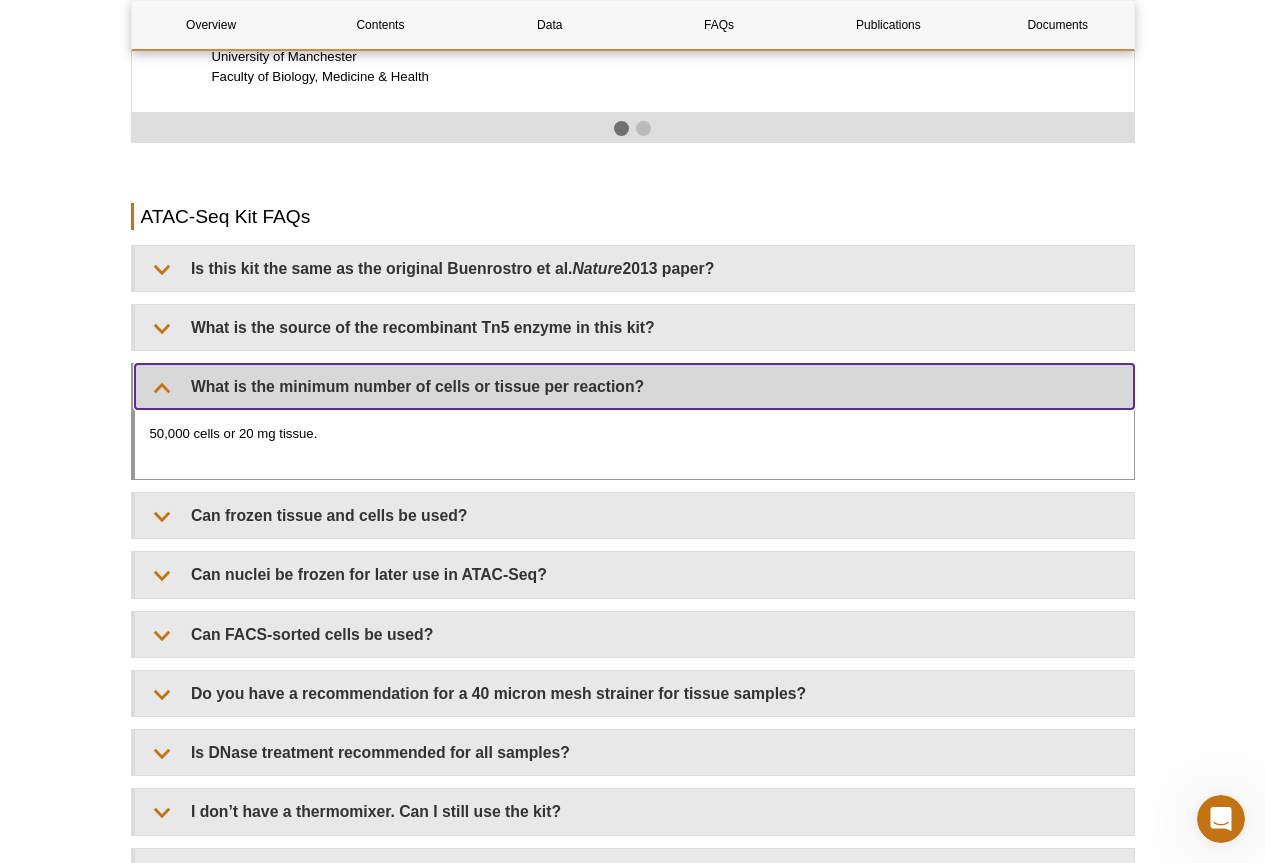 click on "What is the minimum number of cells or tissue per reaction?" at bounding box center [634, 386] 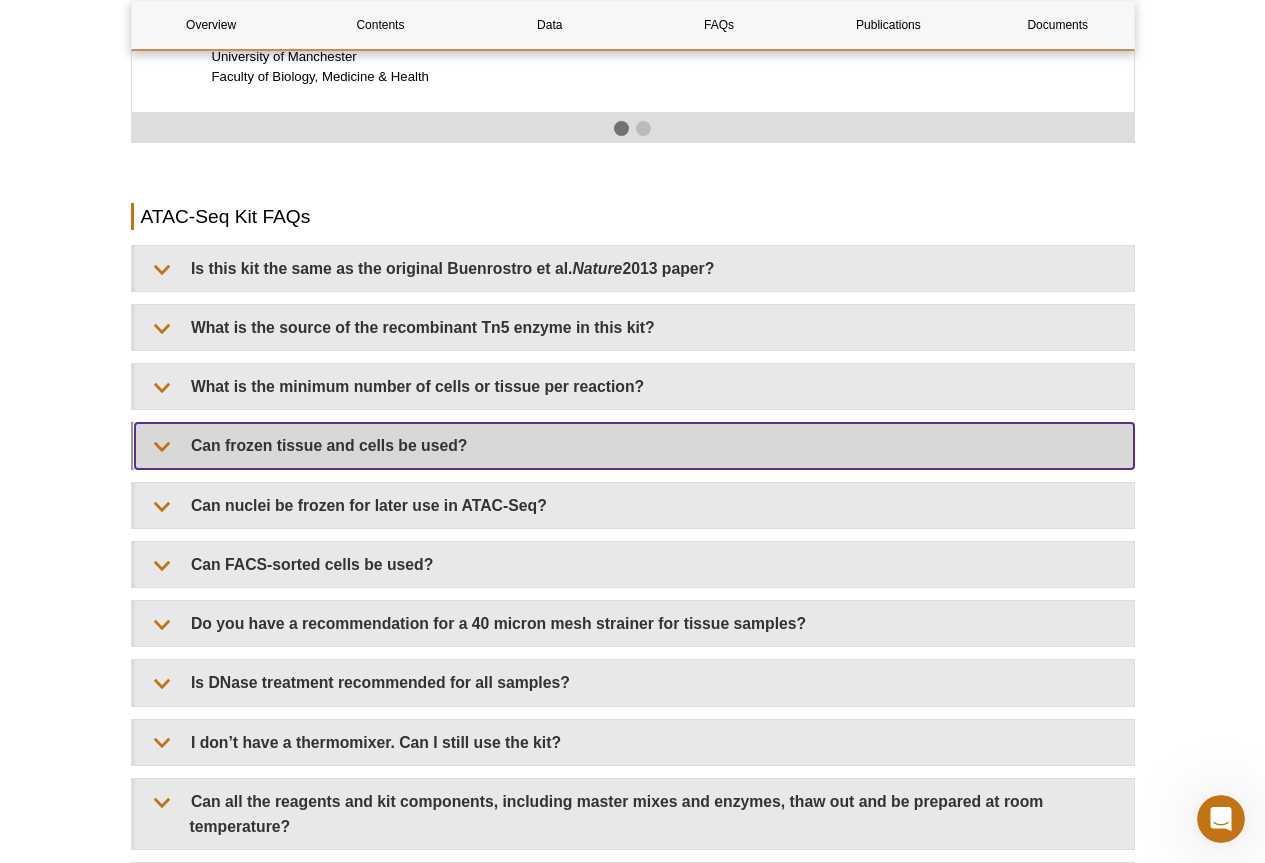 click on "Can frozen tissue and cells be used?" at bounding box center (634, 445) 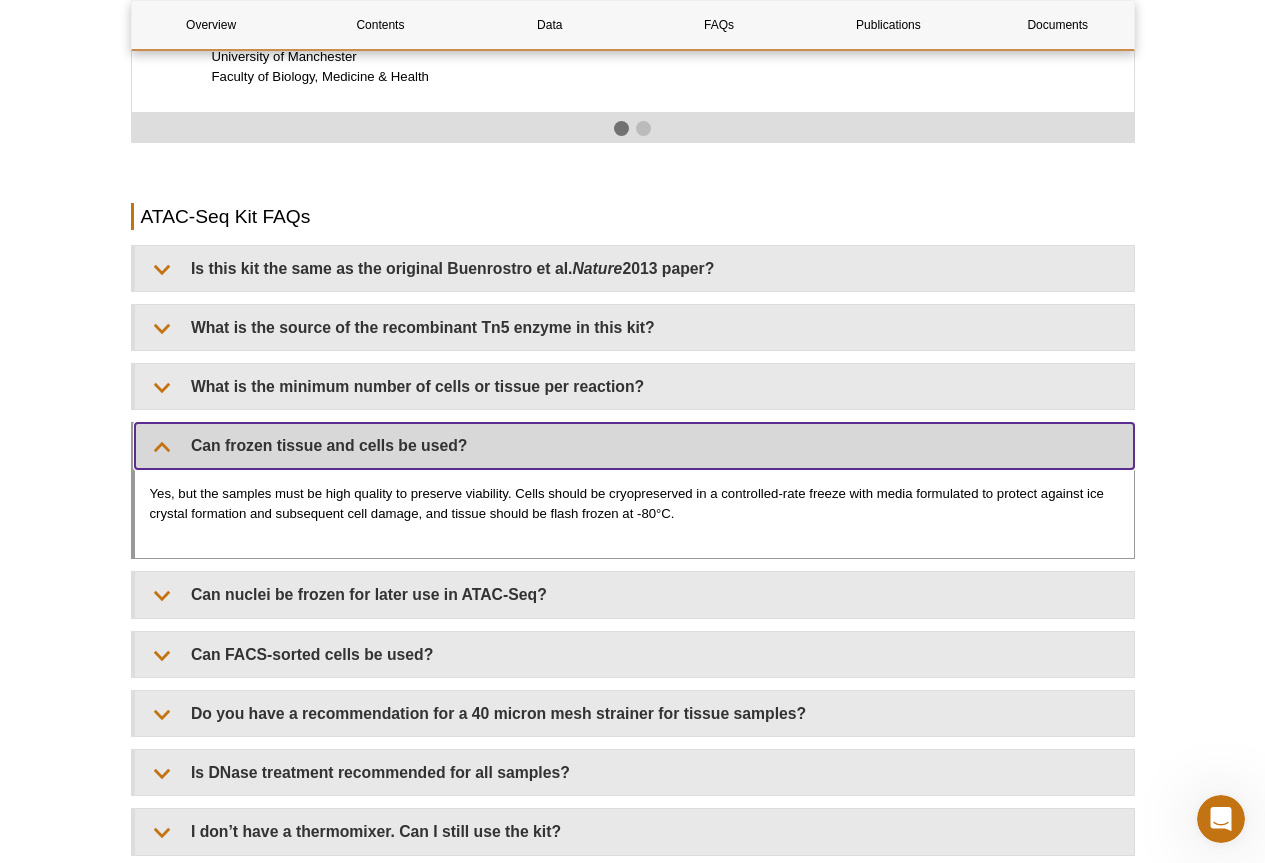 click on "Can frozen tissue and cells be used?" at bounding box center [634, 445] 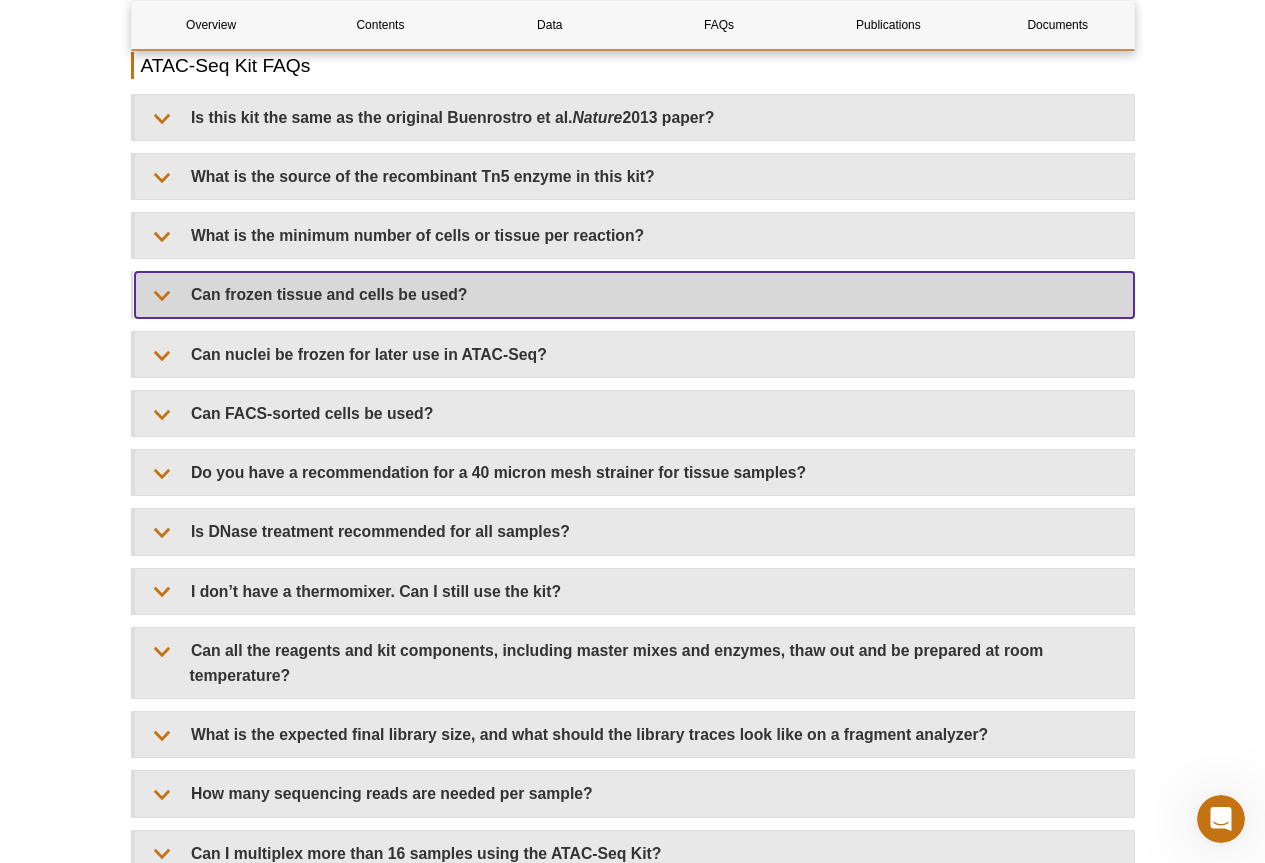 scroll, scrollTop: 3527, scrollLeft: 0, axis: vertical 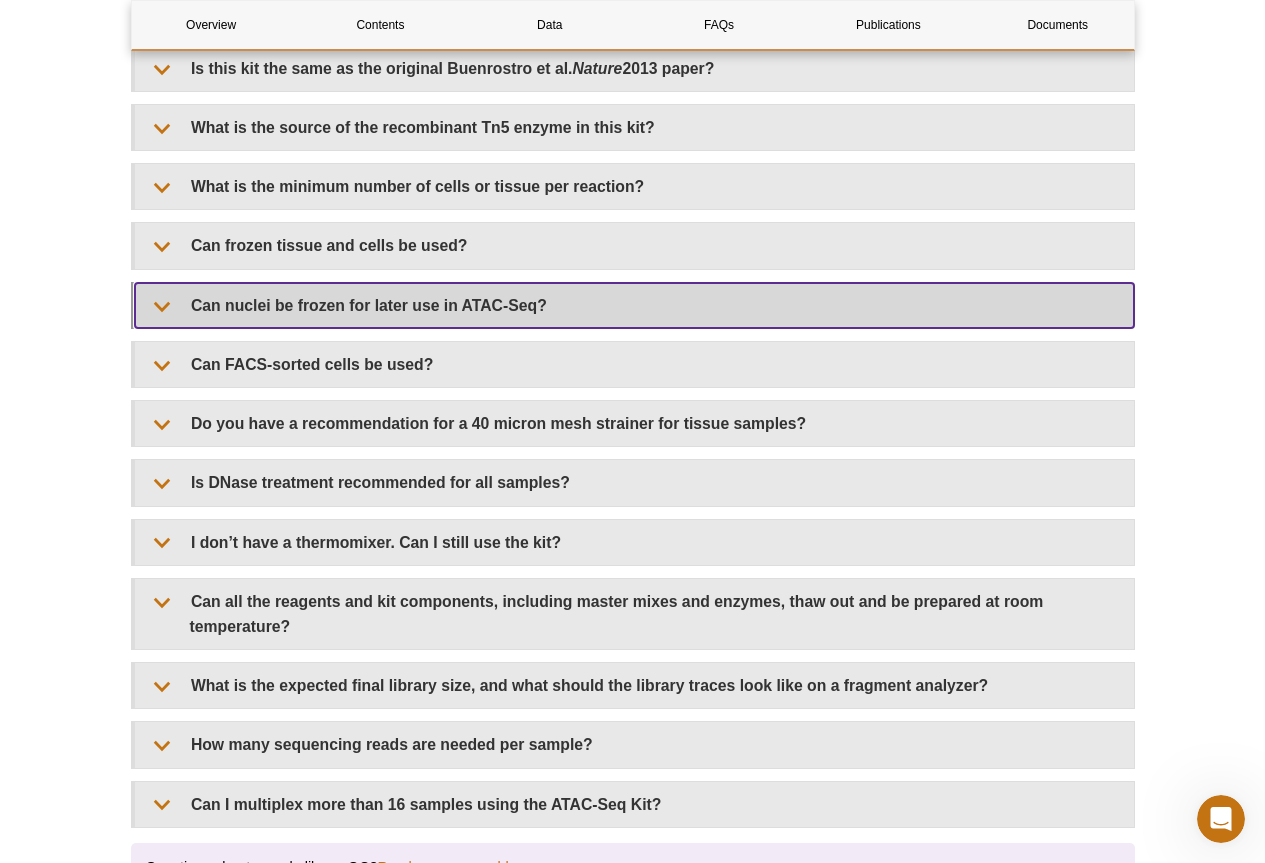 click on "Can nuclei be frozen for later use in ATAC-Seq?" at bounding box center (634, 305) 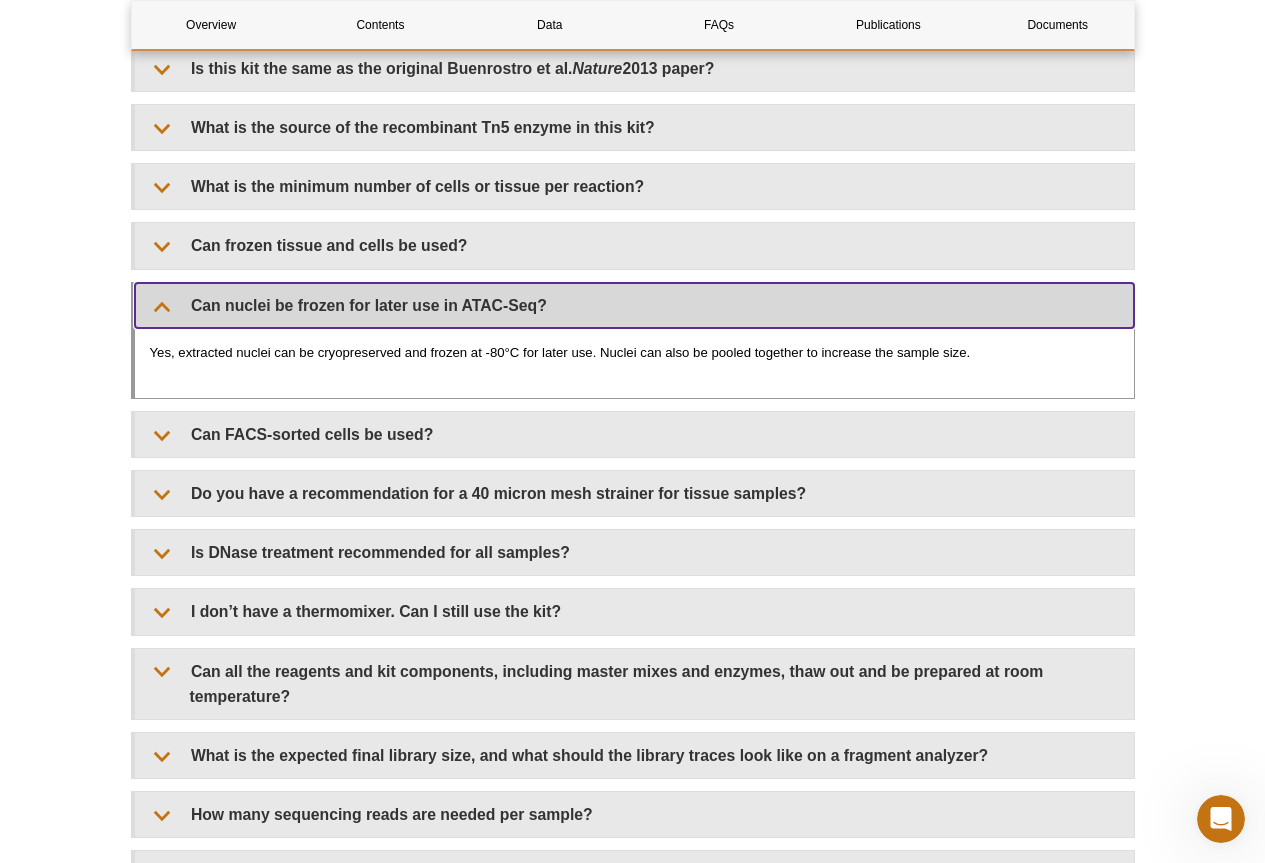 click on "Can nuclei be frozen for later use in ATAC-Seq?" at bounding box center (634, 305) 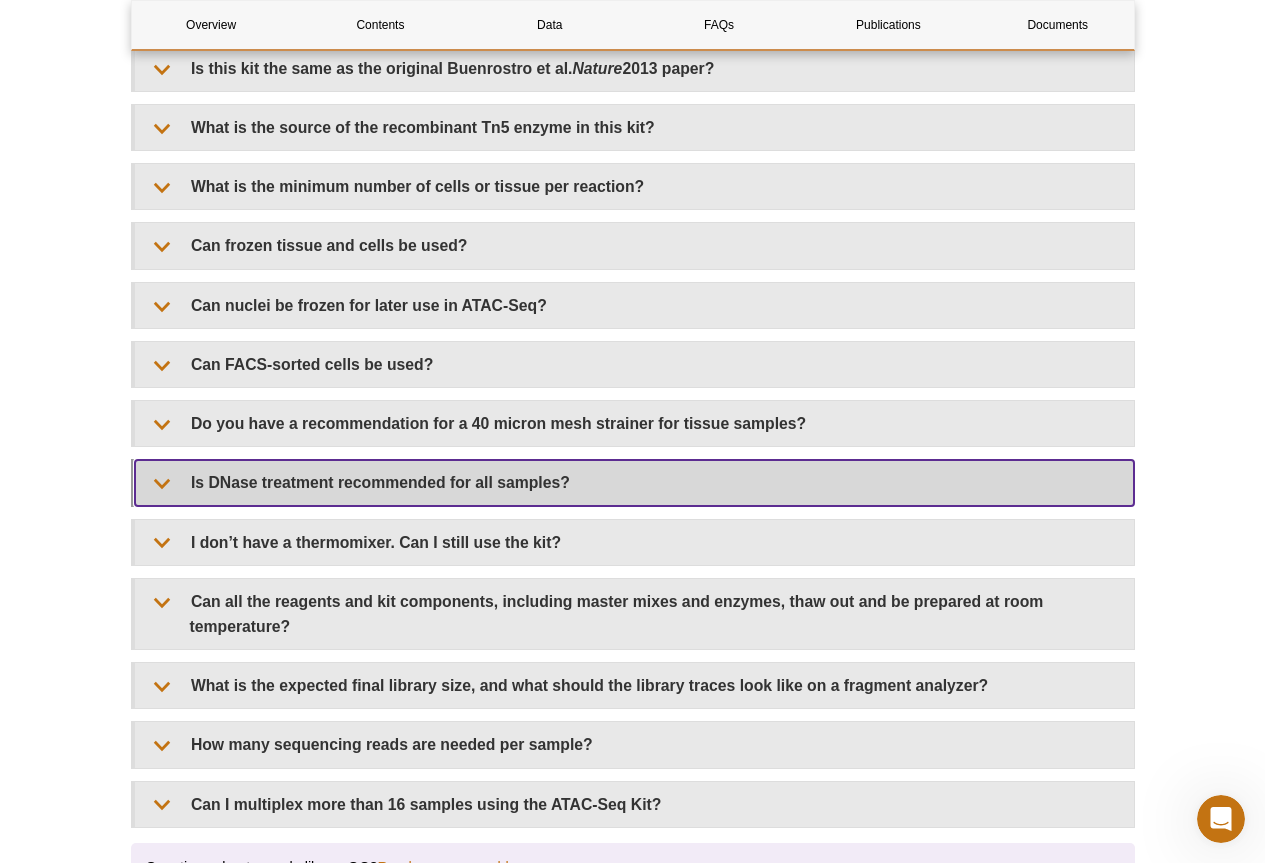 click on "Is DNase treatment recommended for all samples?" at bounding box center [634, 482] 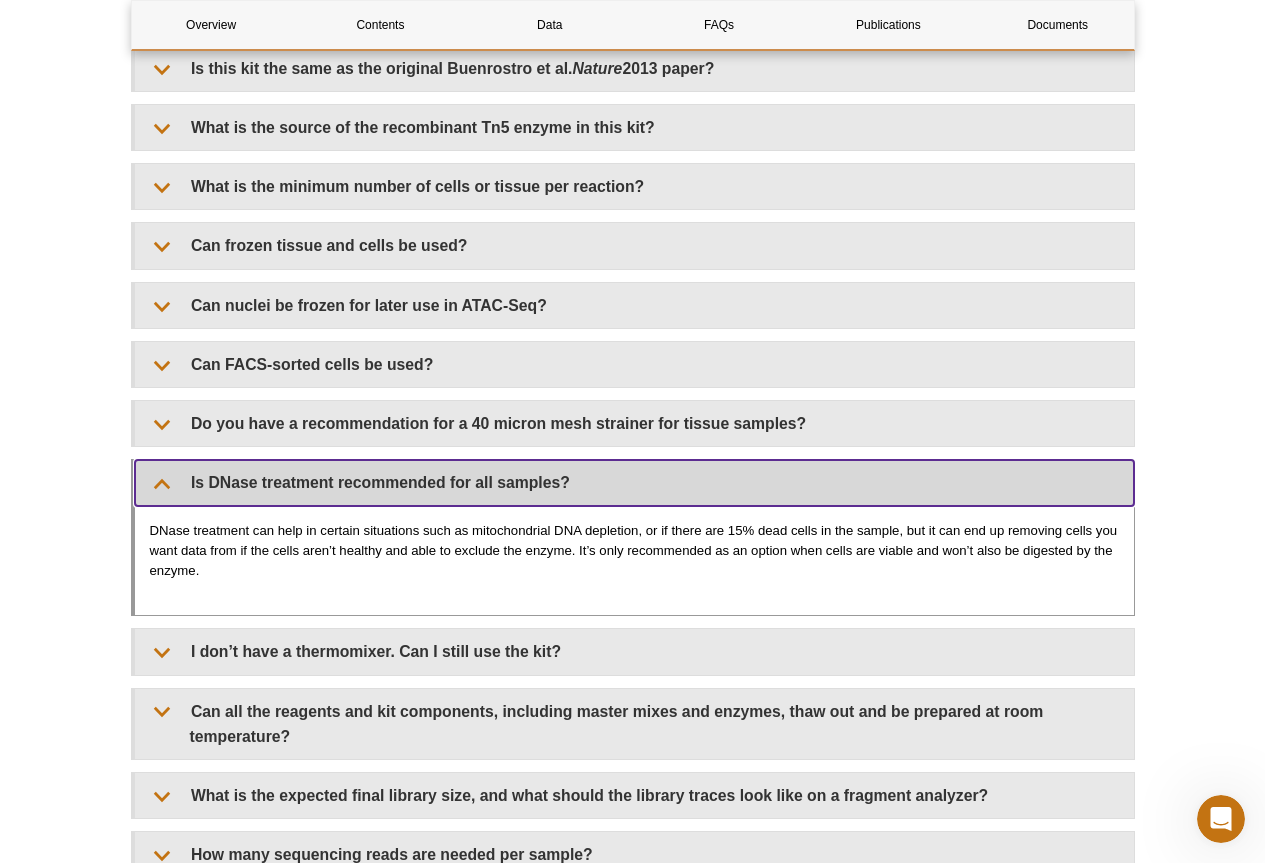click on "Is DNase treatment recommended for all samples?" at bounding box center (634, 482) 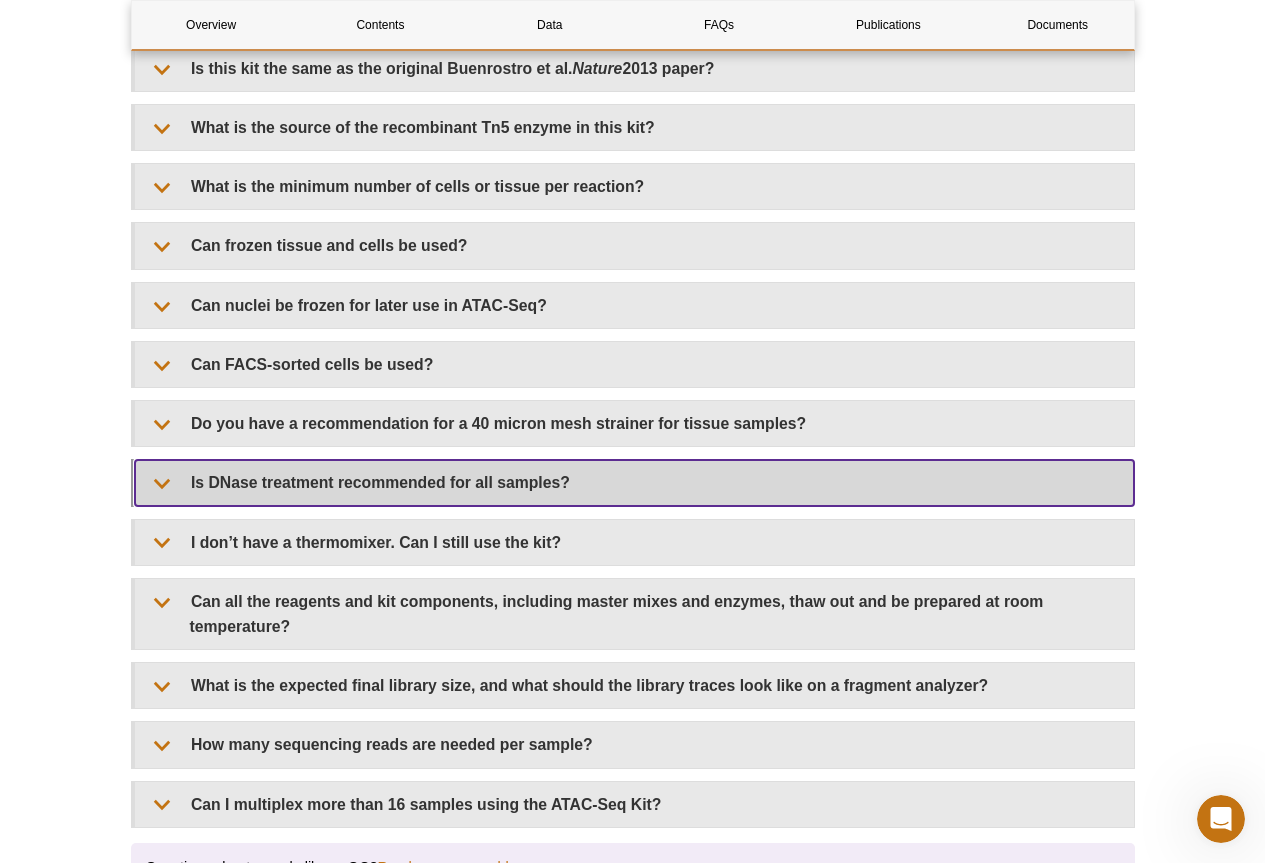 scroll, scrollTop: 3627, scrollLeft: 0, axis: vertical 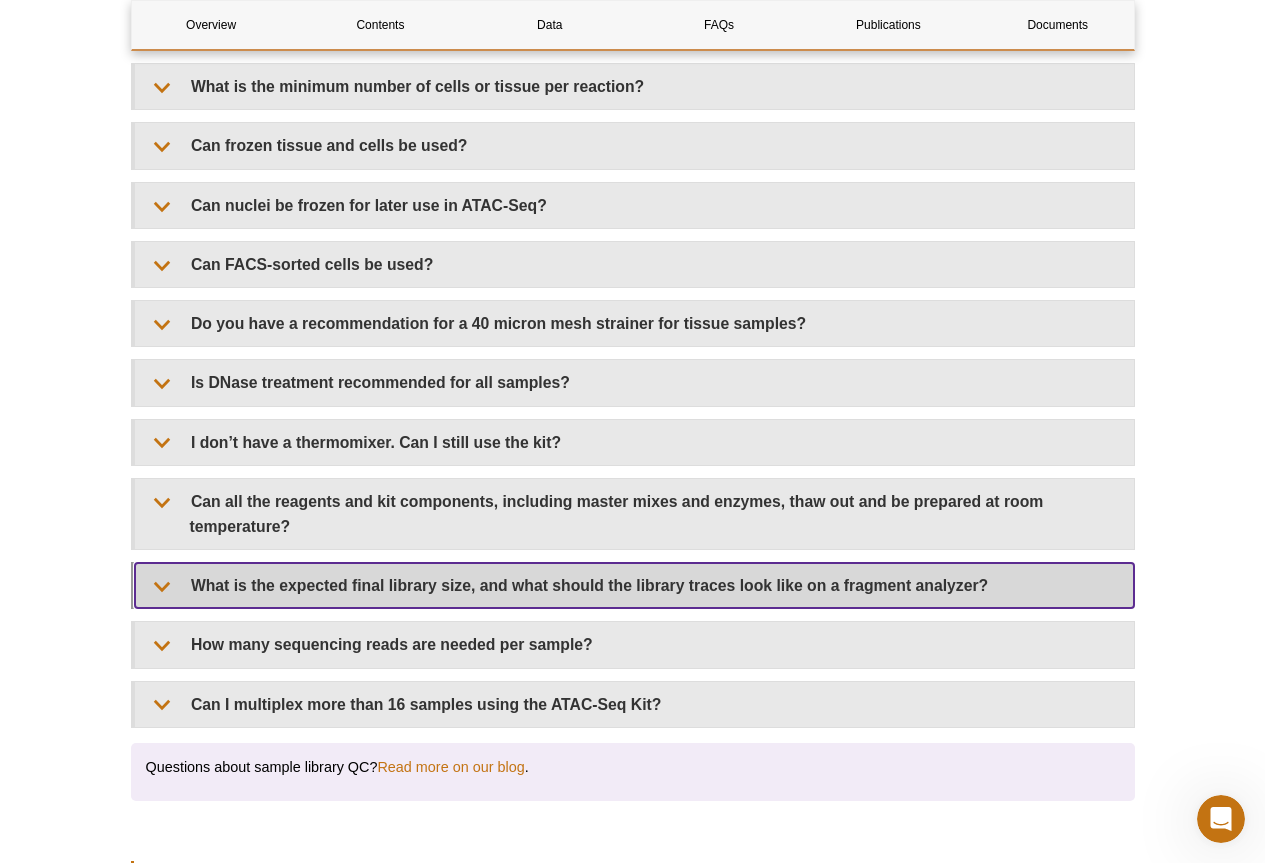 click on "What is the expected final library size, and what should the library traces look like on a fragment analyzer?" at bounding box center [634, 585] 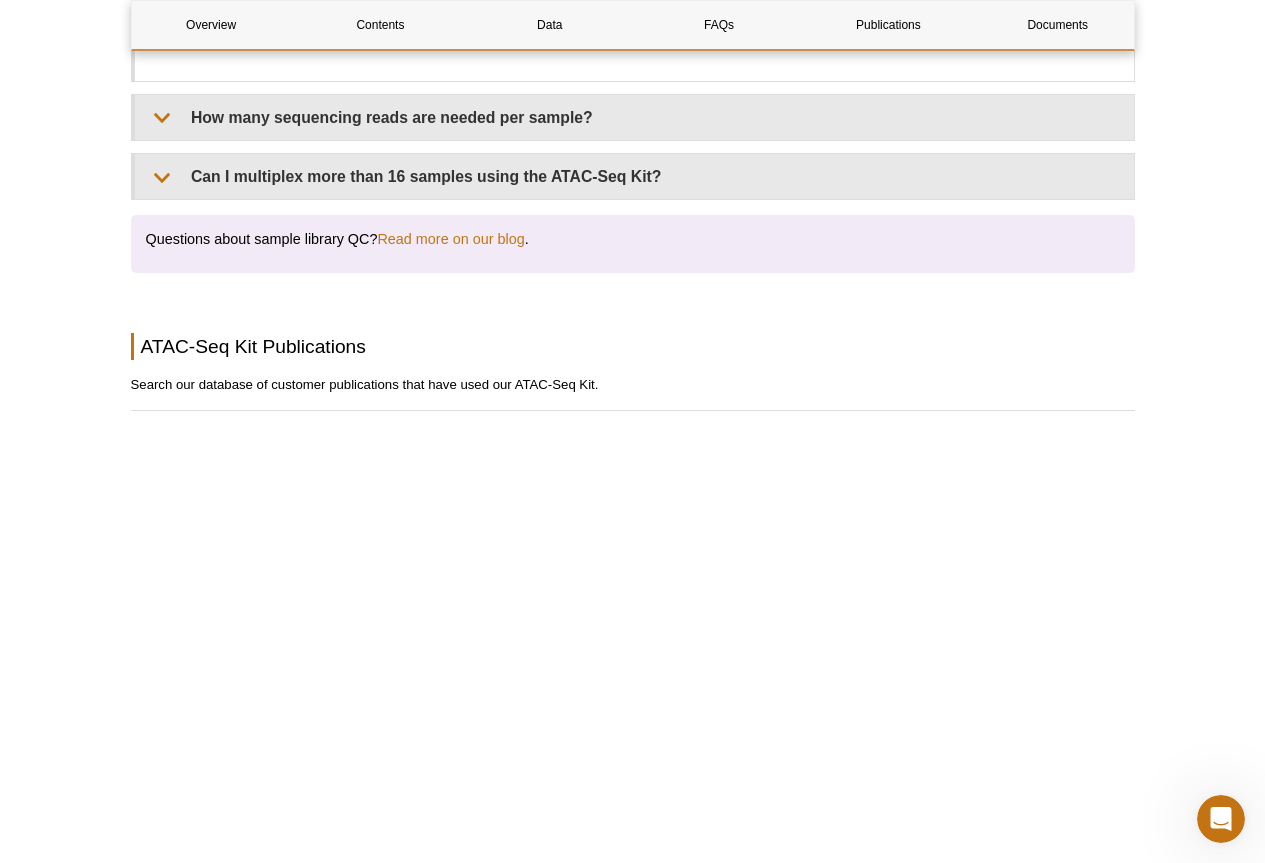 scroll, scrollTop: 5327, scrollLeft: 0, axis: vertical 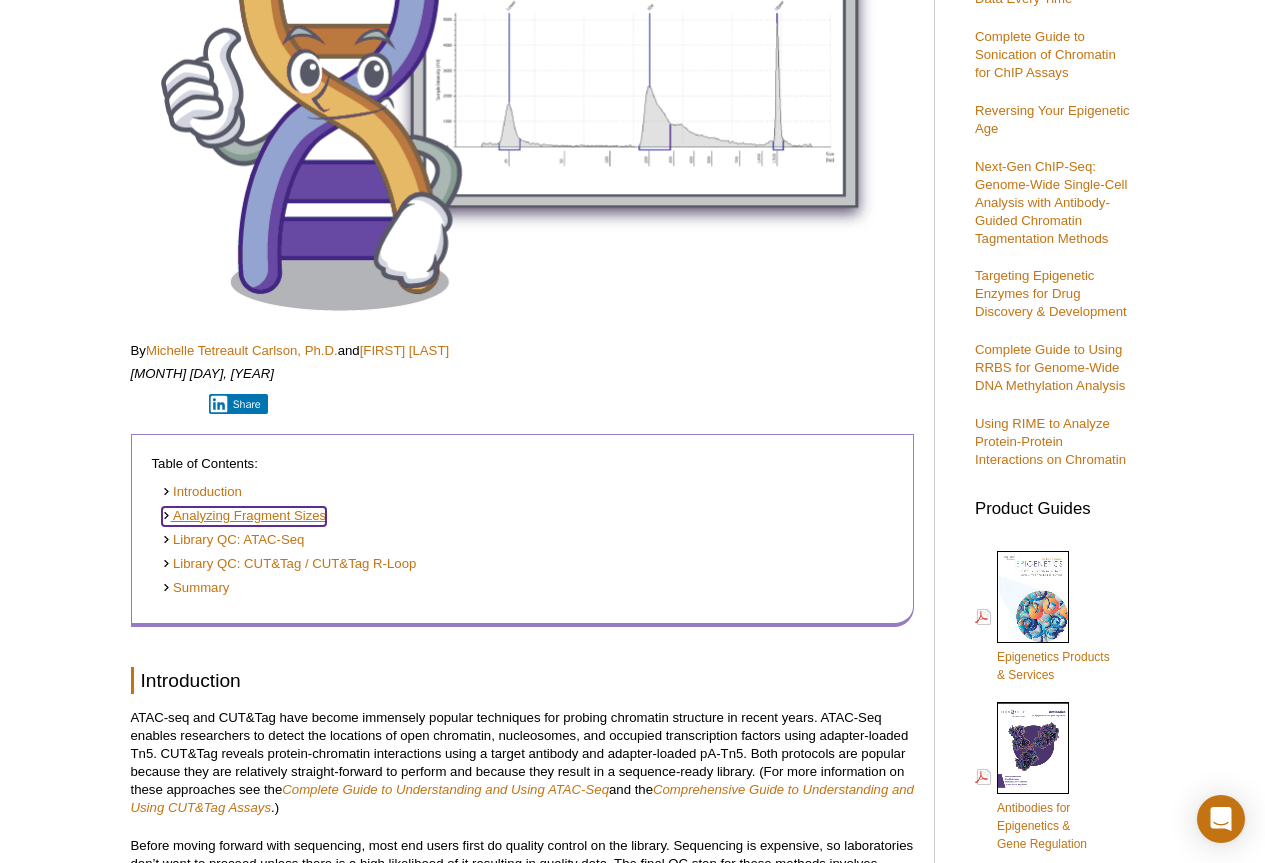 click on "Analyzing Fragment Sizes" at bounding box center (244, 516) 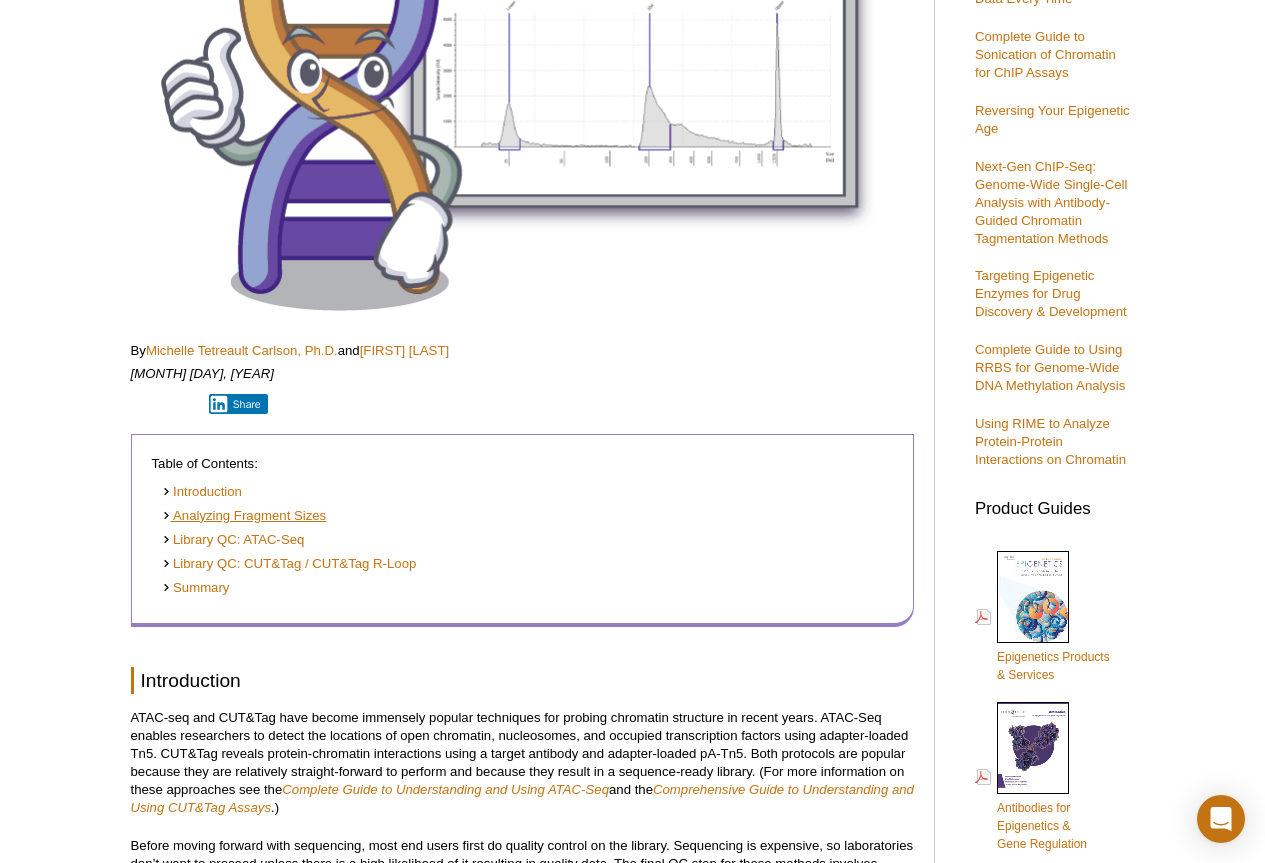 scroll, scrollTop: 1644, scrollLeft: 0, axis: vertical 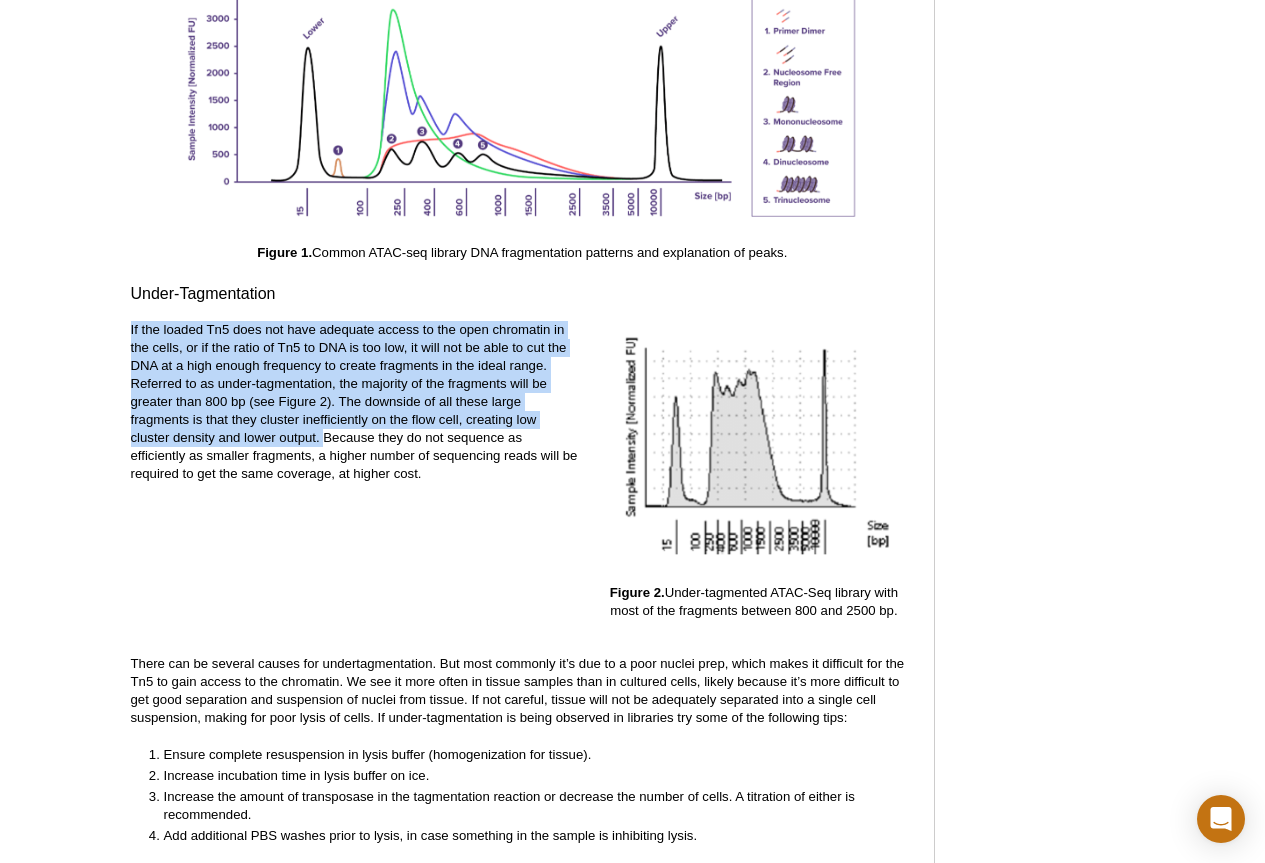 drag, startPoint x: 129, startPoint y: 321, endPoint x: 324, endPoint y: 443, distance: 230.01956 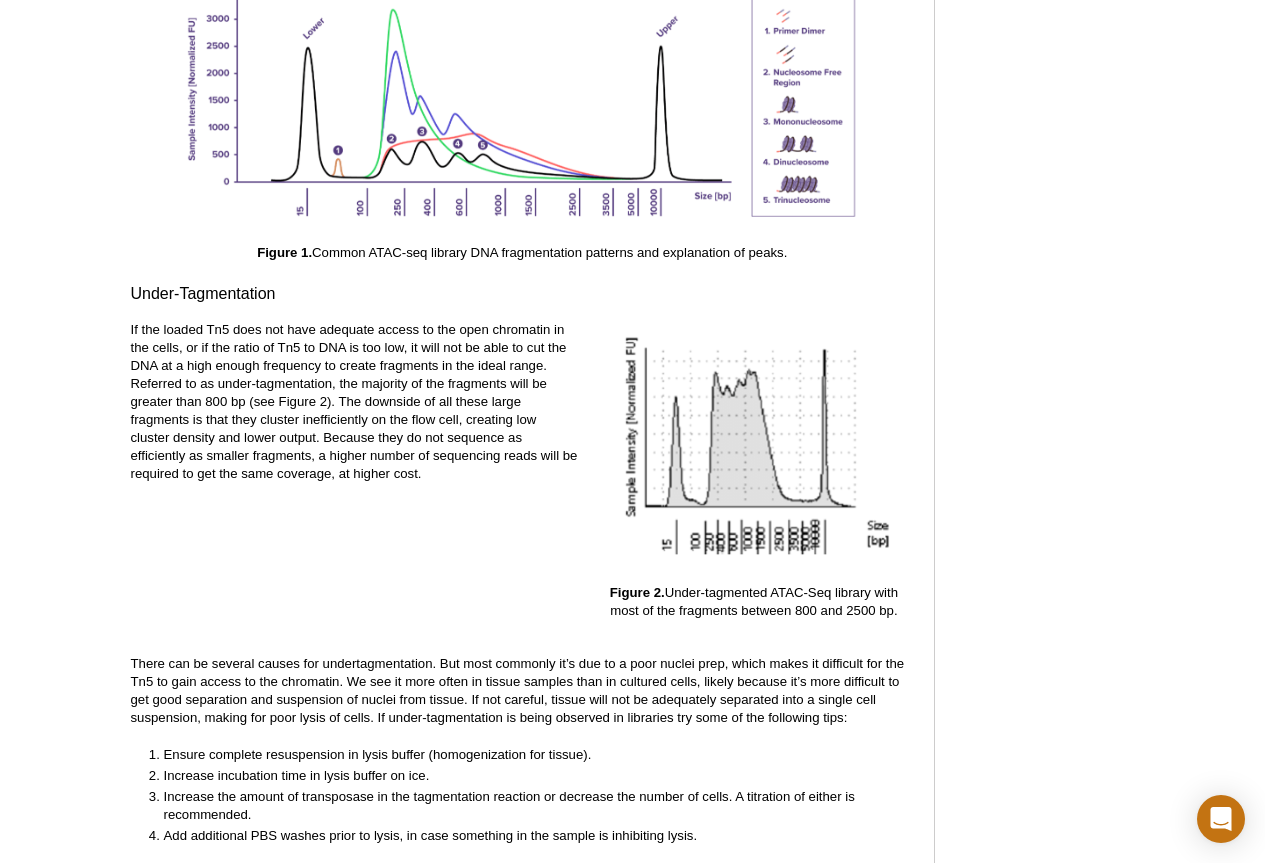 click on "If the loaded Tn5 does not have adequate access to the open chromatin in the cells, or if the ratio of Tn5 to DNA is too low, it will not be able to cut the DNA at a high enough frequency to create fragments in the ideal range. Referred to as under-tagmentation, the majority of the fragments will be greater than 800 bp (see Figure 2). The downside of all these large fragments is that they cluster inefficiently on the flow cell, creating low cluster density and lower output. Because they do not sequence as efficiently as smaller fragments, a higher number of sequencing reads will be required to get the same coverage, at higher cost." at bounding box center [355, 402] 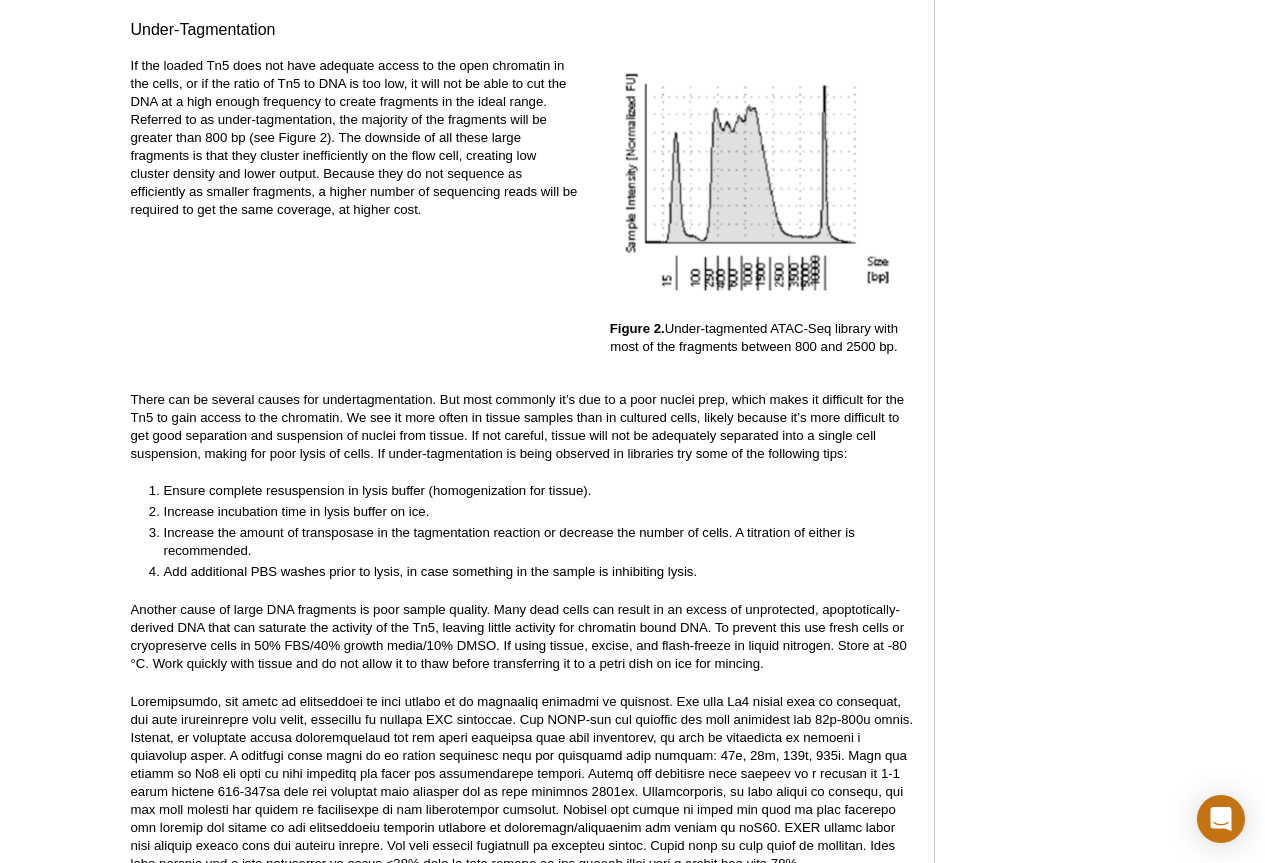 scroll, scrollTop: 3350, scrollLeft: 0, axis: vertical 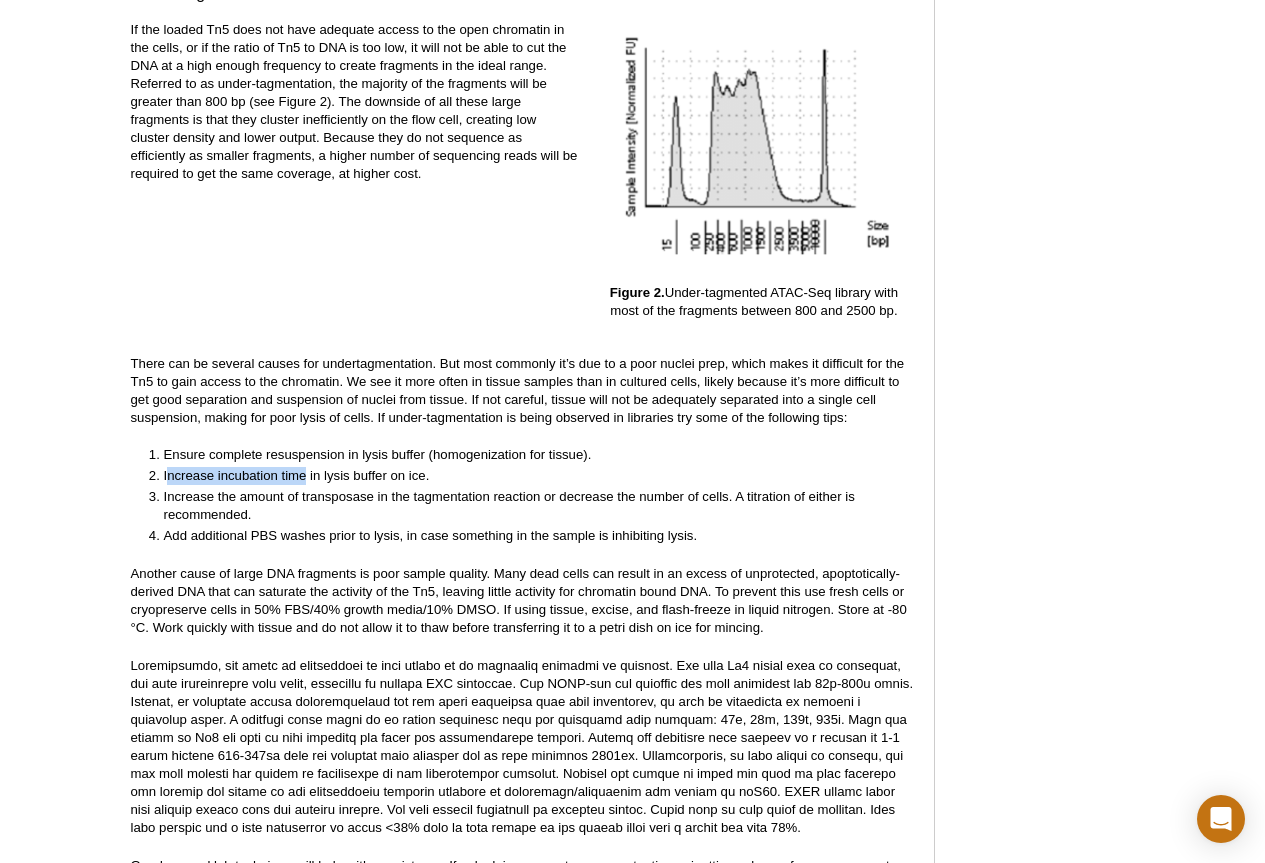 drag, startPoint x: 167, startPoint y: 481, endPoint x: 307, endPoint y: 475, distance: 140.12851 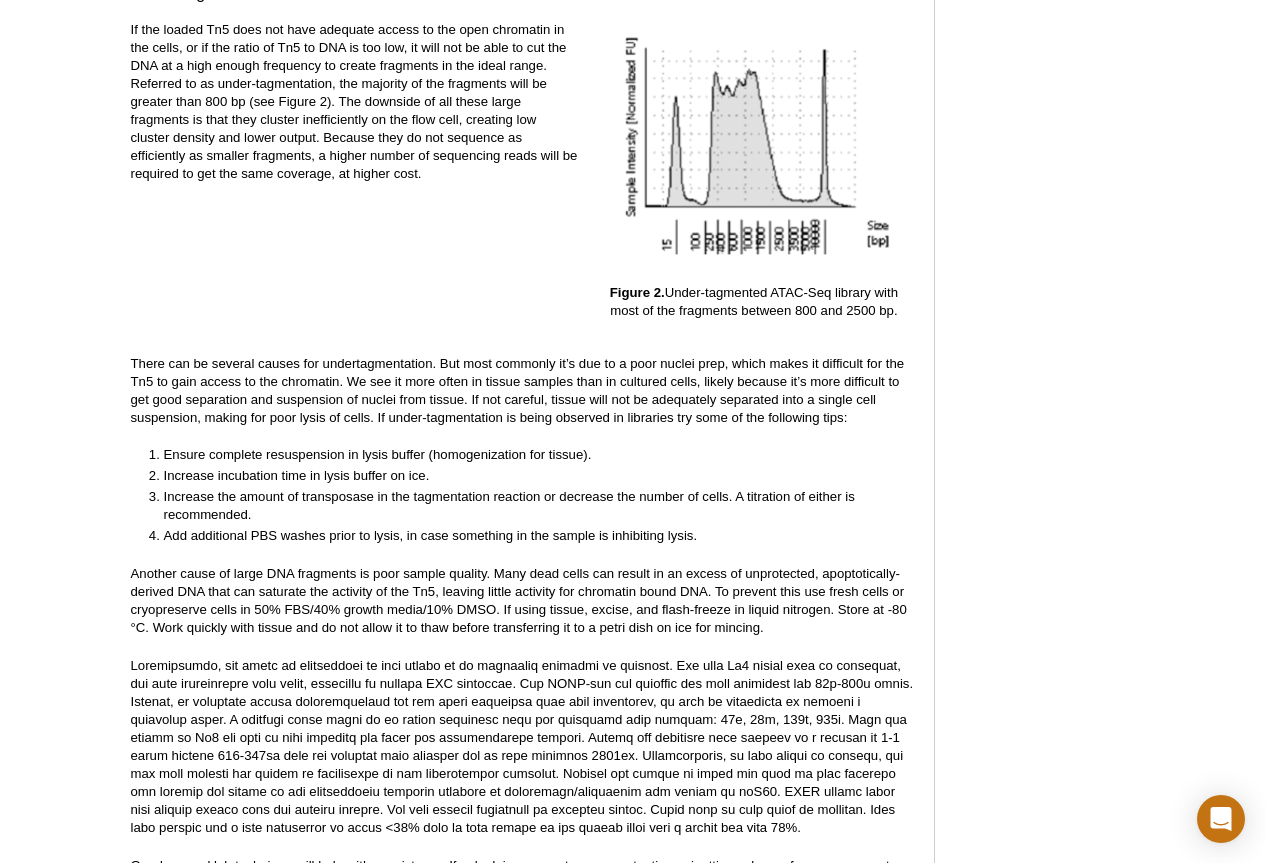 click on "Increase the amount of transposase in the tagmentation reaction or decrease the number of cells. A titration of either is recommended." at bounding box center (529, 506) 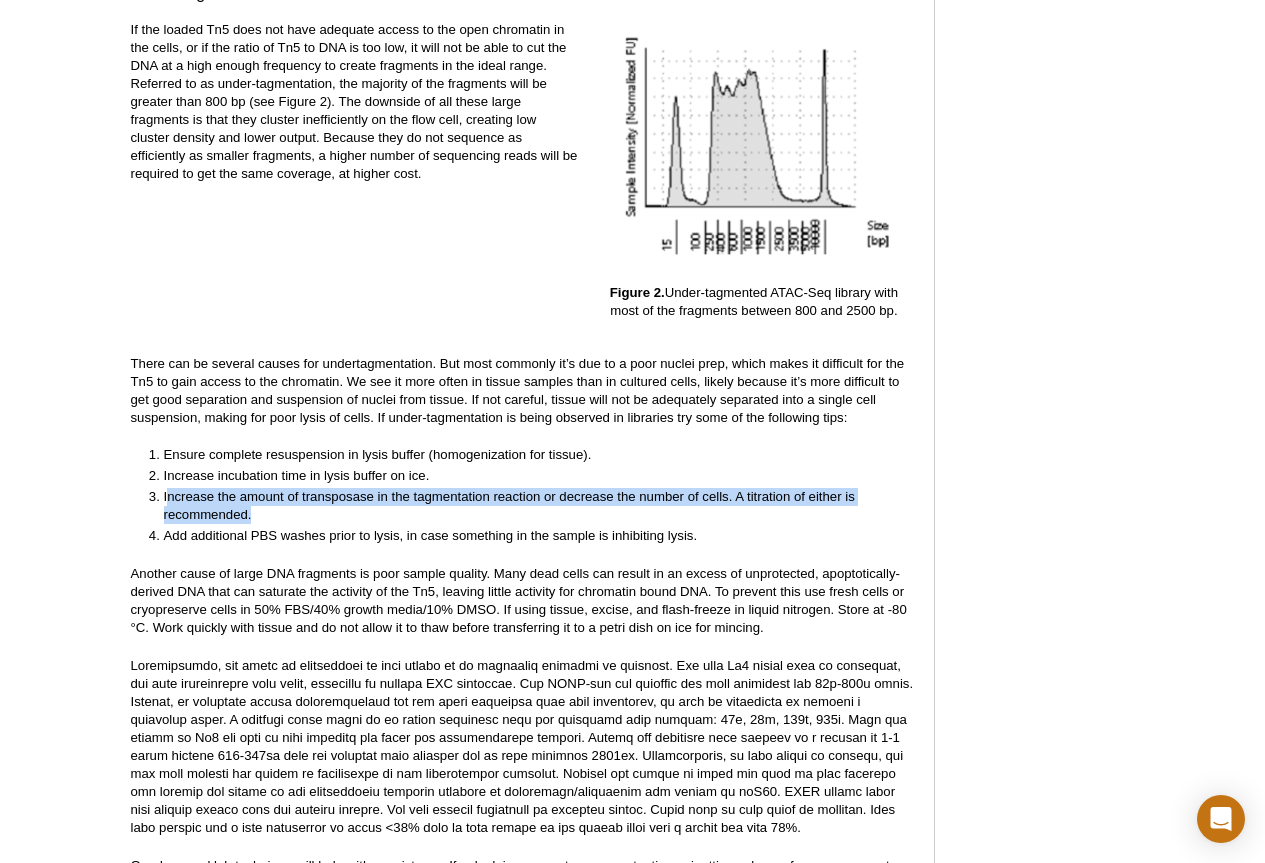 drag, startPoint x: 167, startPoint y: 503, endPoint x: 727, endPoint y: 516, distance: 560.1509 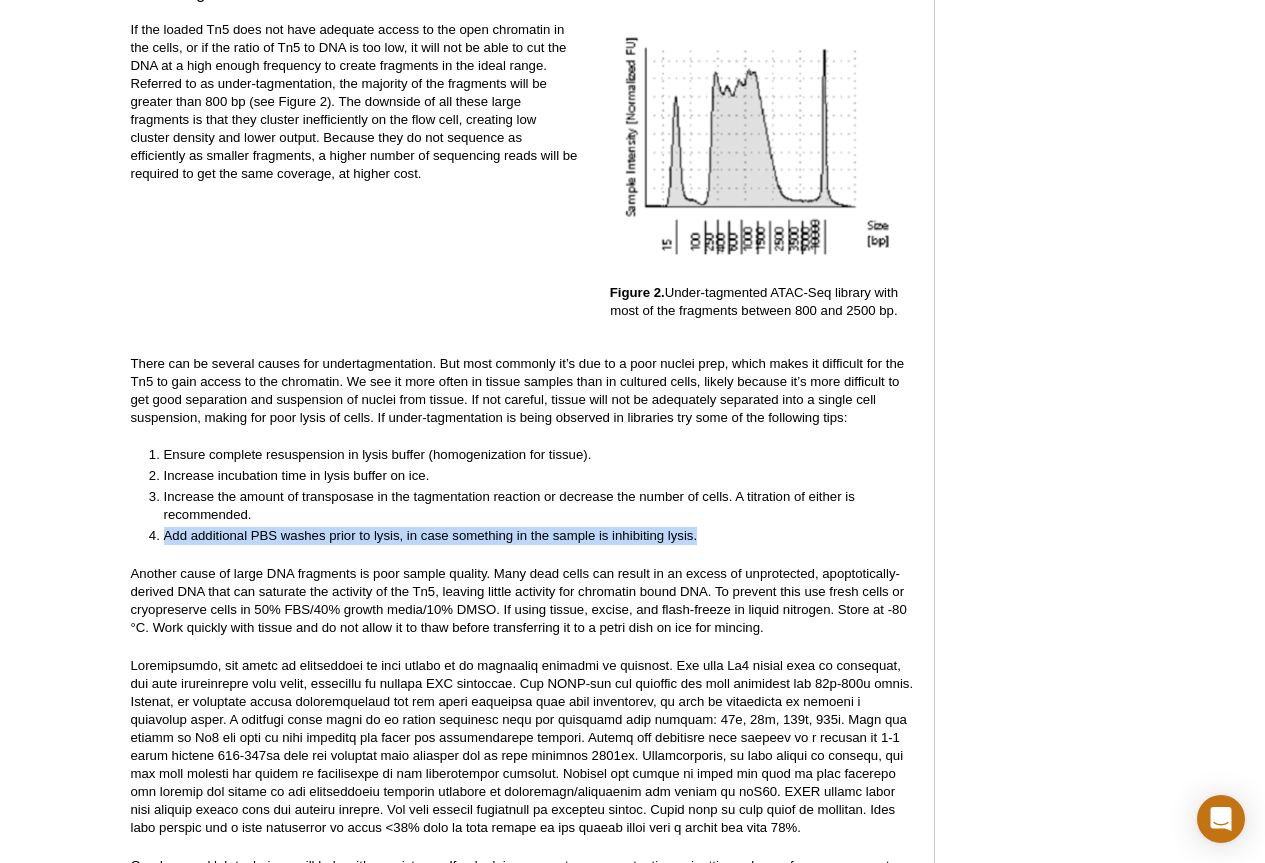 drag, startPoint x: 161, startPoint y: 537, endPoint x: 711, endPoint y: 535, distance: 550.00366 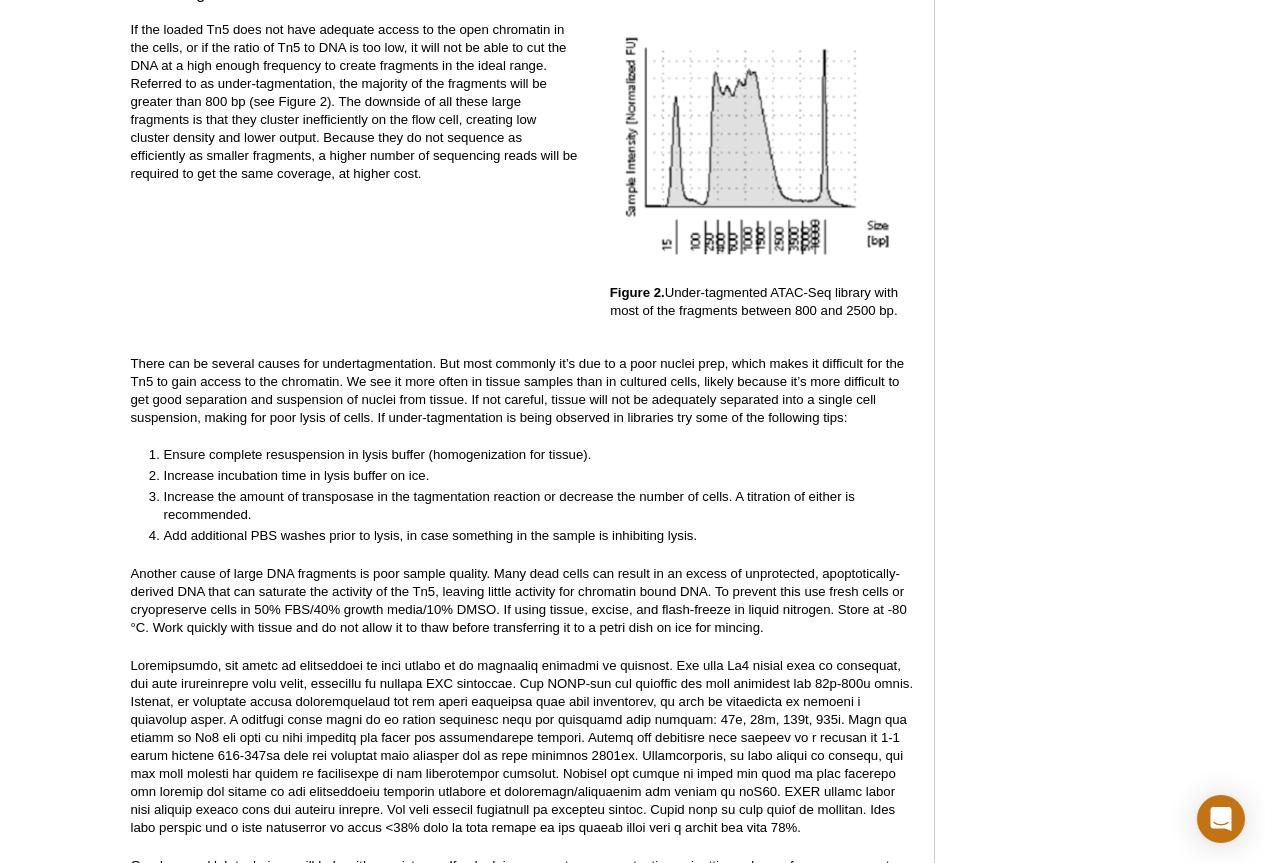 click on "Another cause of large DNA fragments is poor sample quality. Many dead cells can result in an excess of unprotected, apoptotically-derived DNA that can saturate the activity of the Tn5, leaving little activity for chromatin bound DNA. To prevent this use fresh cells or cryopreserve cells in 50% FBS/40% growth media/10% DMSO. If using tissue, excise, and flash-freeze in liquid nitrogen. Store at -80 °C. Work quickly with tissue and do not allow it to thaw before transferring it to a petri dish on ice for mincing." at bounding box center [522, 601] 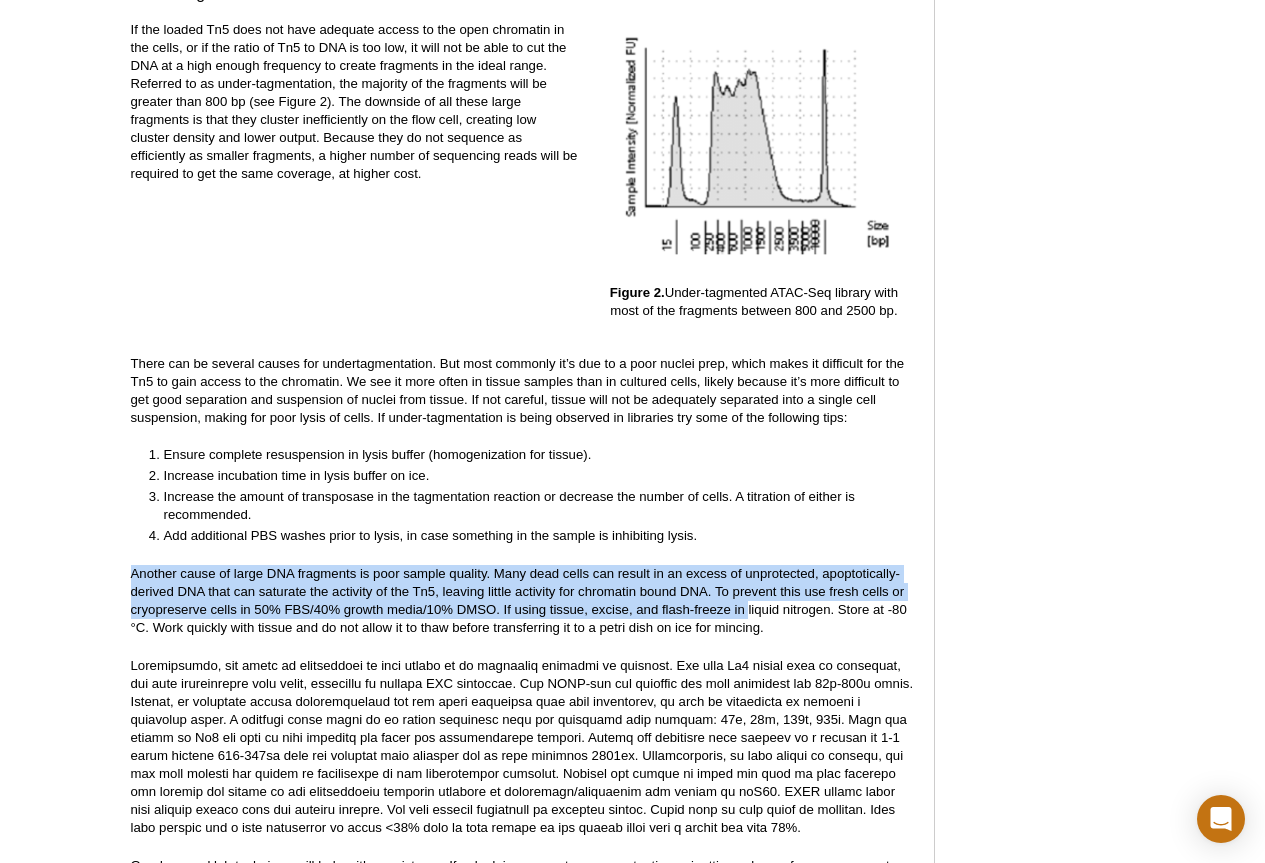 drag, startPoint x: 125, startPoint y: 572, endPoint x: 749, endPoint y: 603, distance: 624.76953 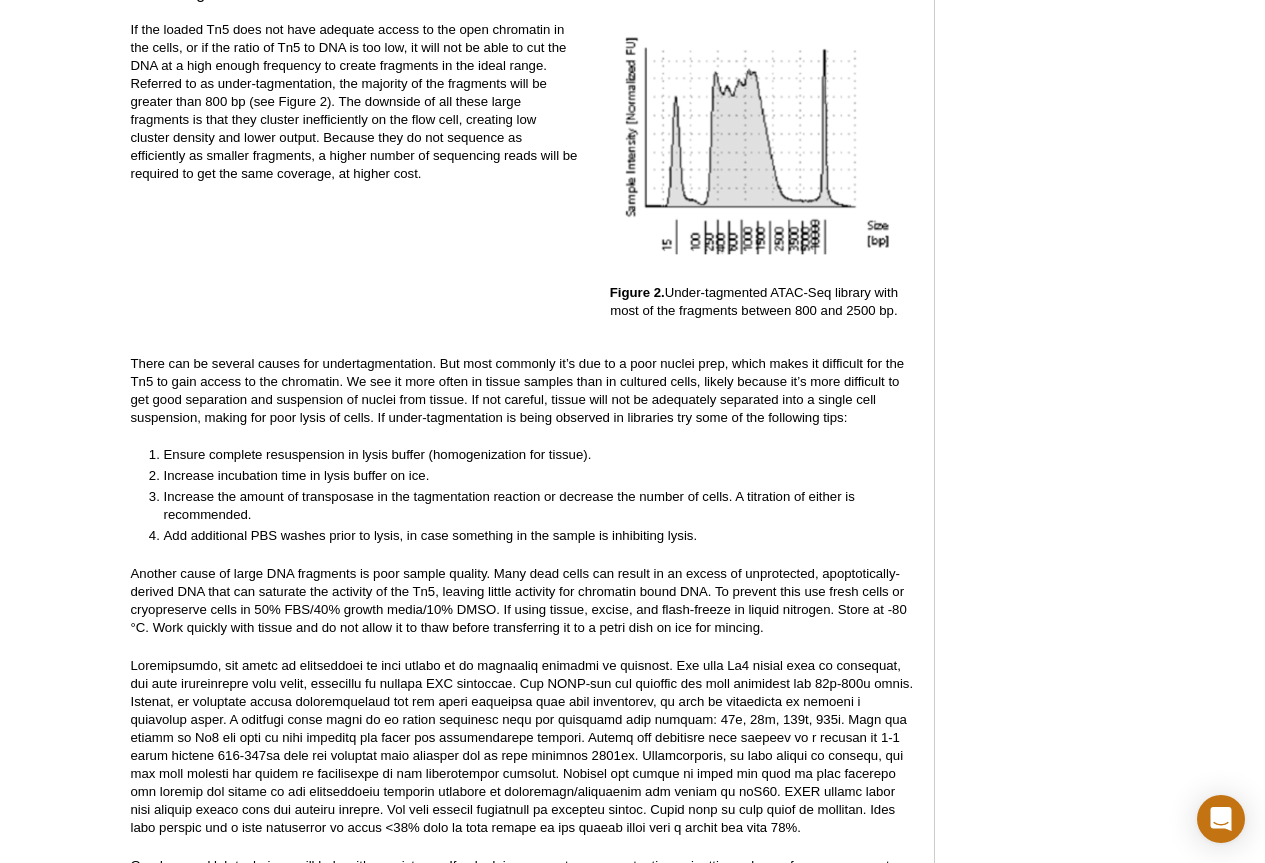 click on "<< Back to MOTIFvations Blog Home Page
Library QC for ATAC-Seq and CUT&Tag
AKA “Does My Library Look Okay?”
By  [FIRST] [LAST], Ph.D.  and  [FIRST] [LAST]
[MONTH] [DAY], [YEAR]
Share
Table of Contents:
Introduction
Analyzing Fragment Sizes
Library QC: ATAC-Seq
Library QC: CUT&Tag / CUT&Tag R-Loop
Summary
Introduction
Complete Guide to Understanding and Using ATAC-Seq  and the  Comprehensive Guide to Understanding and Using CUT&Tag Assays .)
Back to Table of Contents
Analyzing Fragment Sizes
Want to learn more about CUT&Tag? Check out our  Epigenetics Podcast  with Active Motif scientists [FIRST] [LAST] and [FIRST] [LAST] to learn the technical details of the CUT&Tag protocol and current developments around this method in our R&D Team.
Back to Table of Contents
Library QC: ATAC-Seq" at bounding box center [522, 1895] 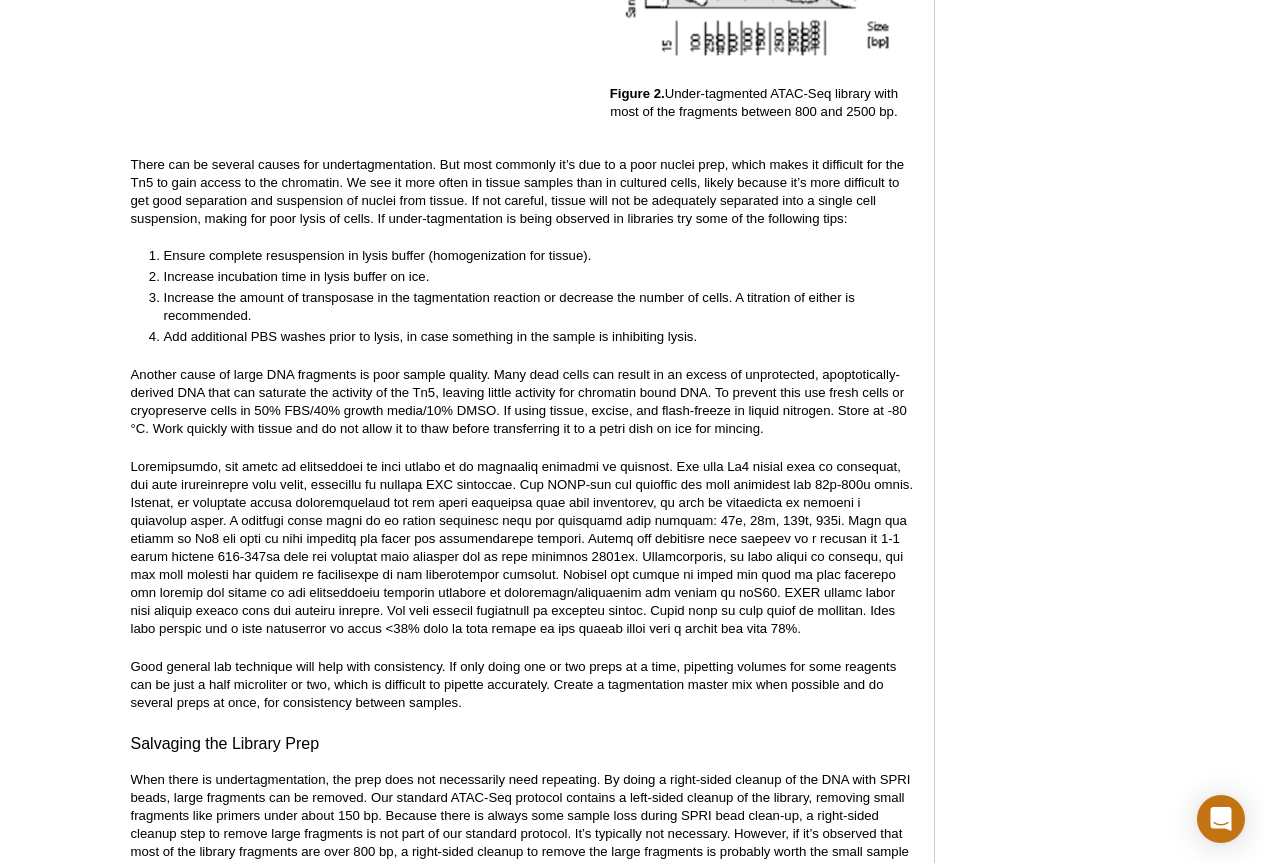scroll, scrollTop: 3550, scrollLeft: 0, axis: vertical 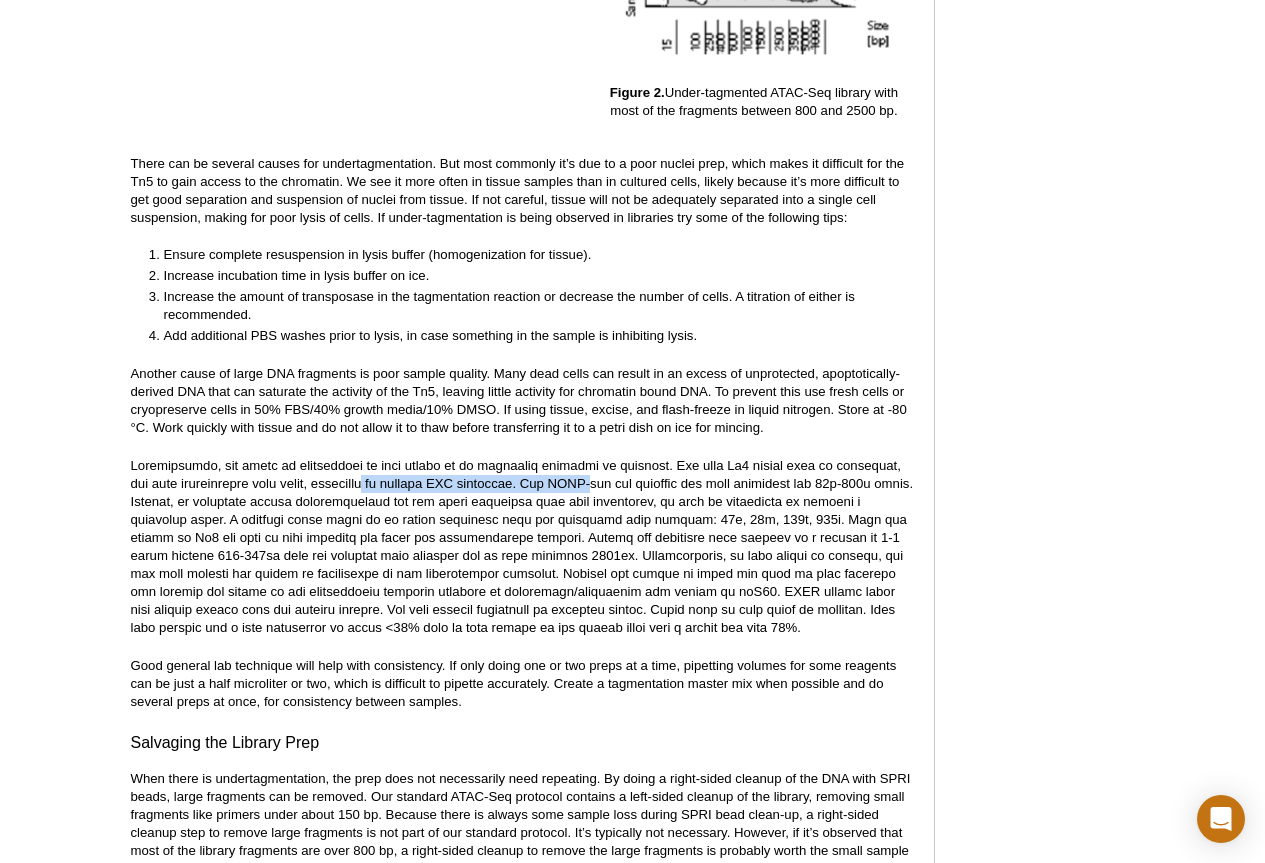 drag, startPoint x: 364, startPoint y: 484, endPoint x: 575, endPoint y: 490, distance: 211.0853 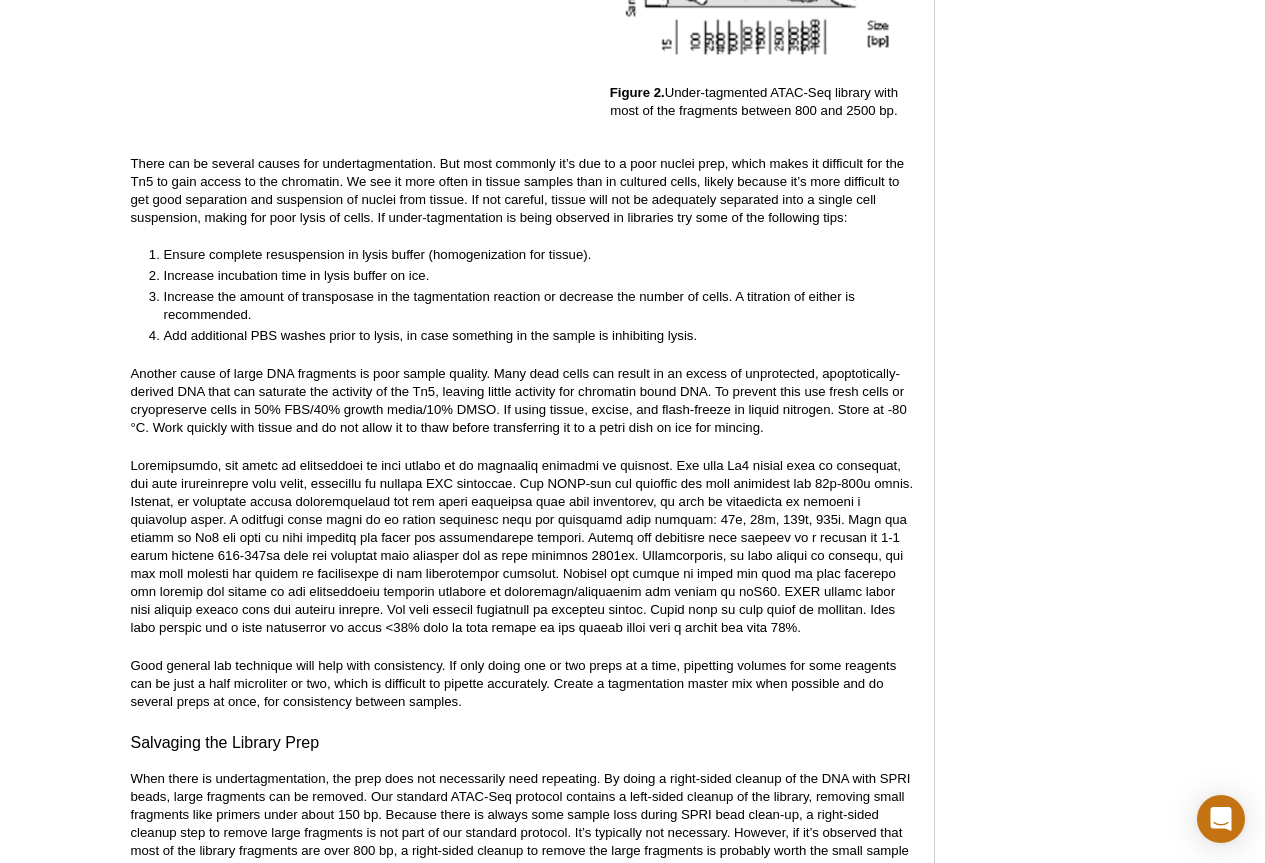 drag, startPoint x: 484, startPoint y: 515, endPoint x: 236, endPoint y: 520, distance: 248.0504 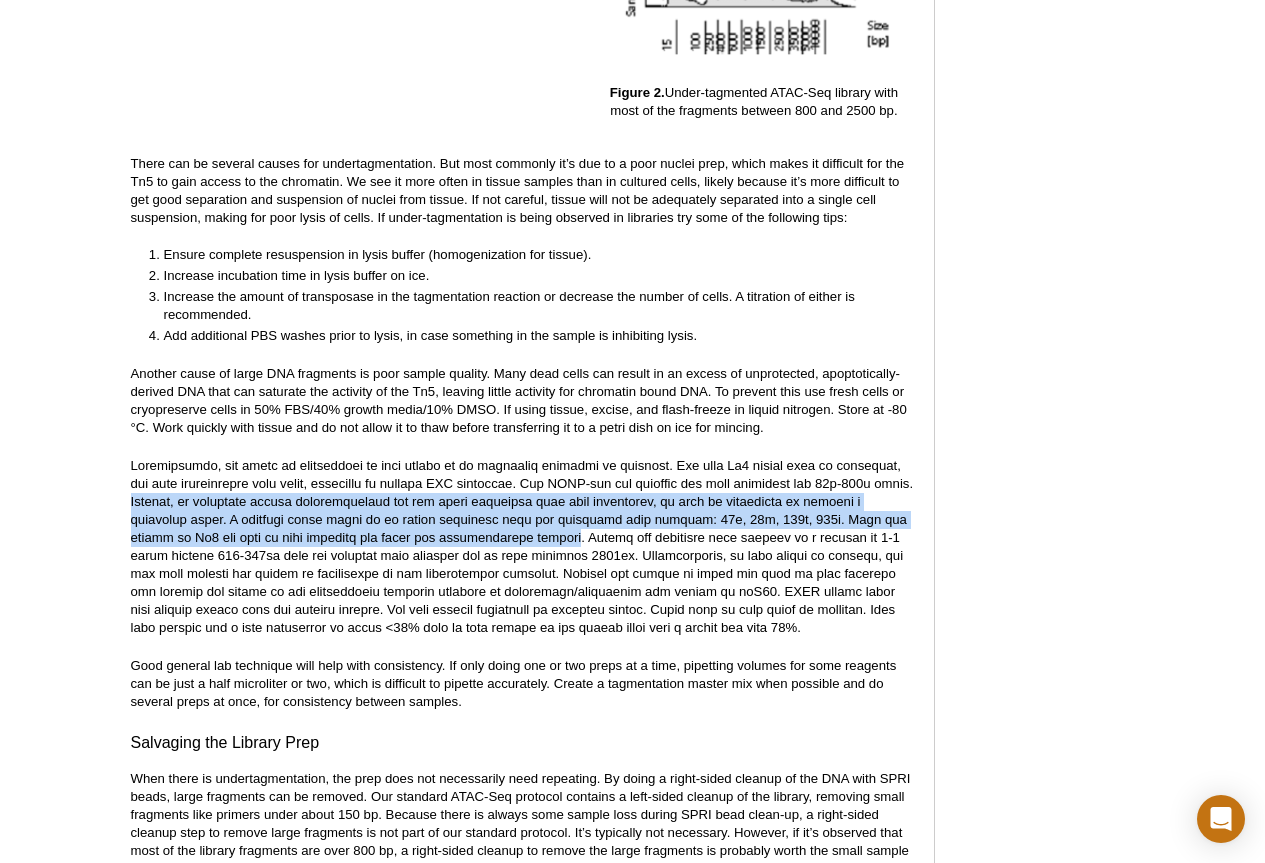 drag, startPoint x: 133, startPoint y: 500, endPoint x: 474, endPoint y: 544, distance: 343.827 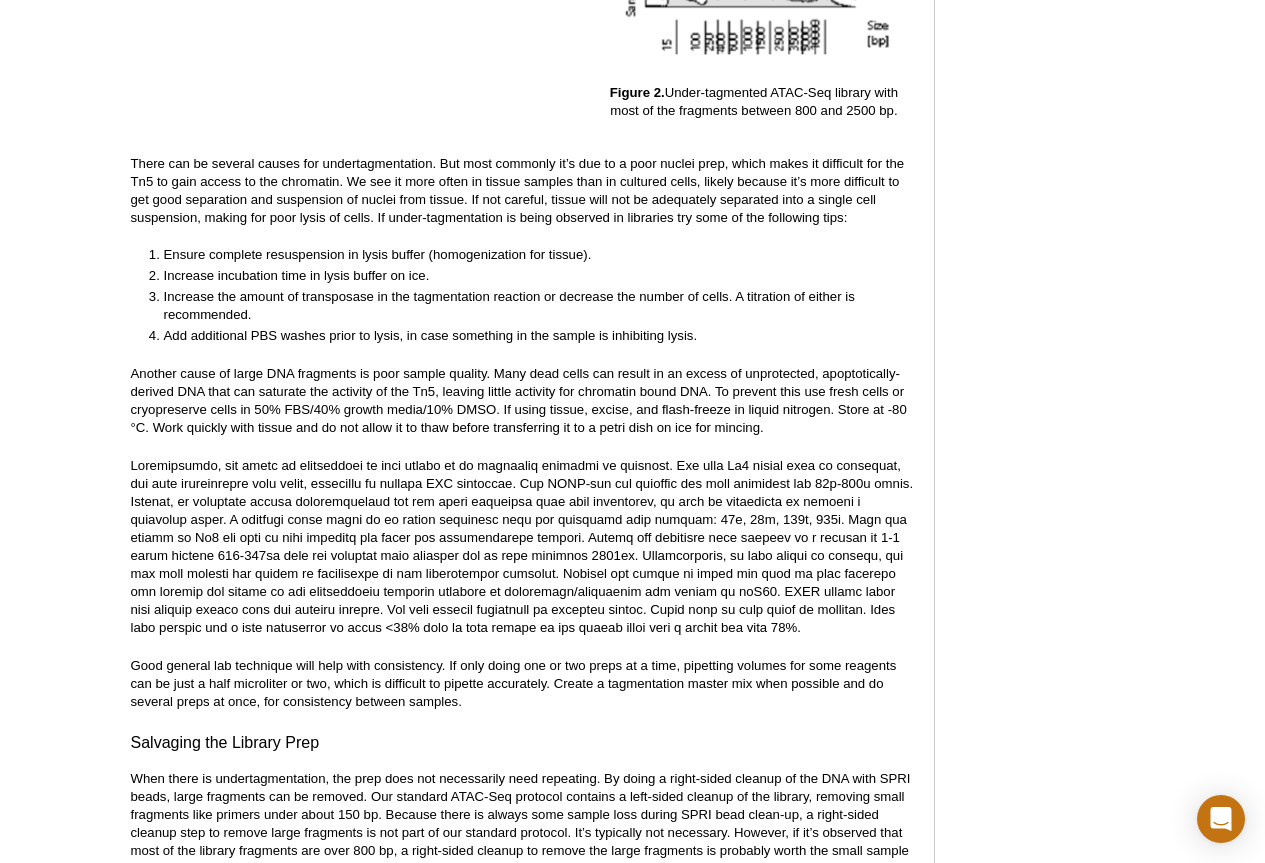 click on "<< Back to MOTIFvations Blog Home Page
Library QC for ATAC-Seq and CUT&Tag
AKA “Does My Library Look Okay?”
By  [FIRST] [LAST], Ph.D.  and  [FIRST] [LAST]
[MONTH] [DAY], [YEAR]
Share
Table of Contents:
Introduction
Analyzing Fragment Sizes
Library QC: ATAC-Seq
Library QC: CUT&Tag / CUT&Tag R-Loop
Summary
Introduction
Complete Guide to Understanding and Using ATAC-Seq  and the  Comprehensive Guide to Understanding and Using CUT&Tag Assays .)
Back to Table of Contents
Analyzing Fragment Sizes
Want to learn more about CUT&Tag? Check out our  Epigenetics Podcast  with Active Motif scientists [FIRST] [LAST] and [FIRST] [LAST] to learn the technical details of the CUT&Tag protocol and current developments around this method in our R&D Team.
Back to Table of Contents
Library QC: ATAC-Seq" at bounding box center (522, 1695) 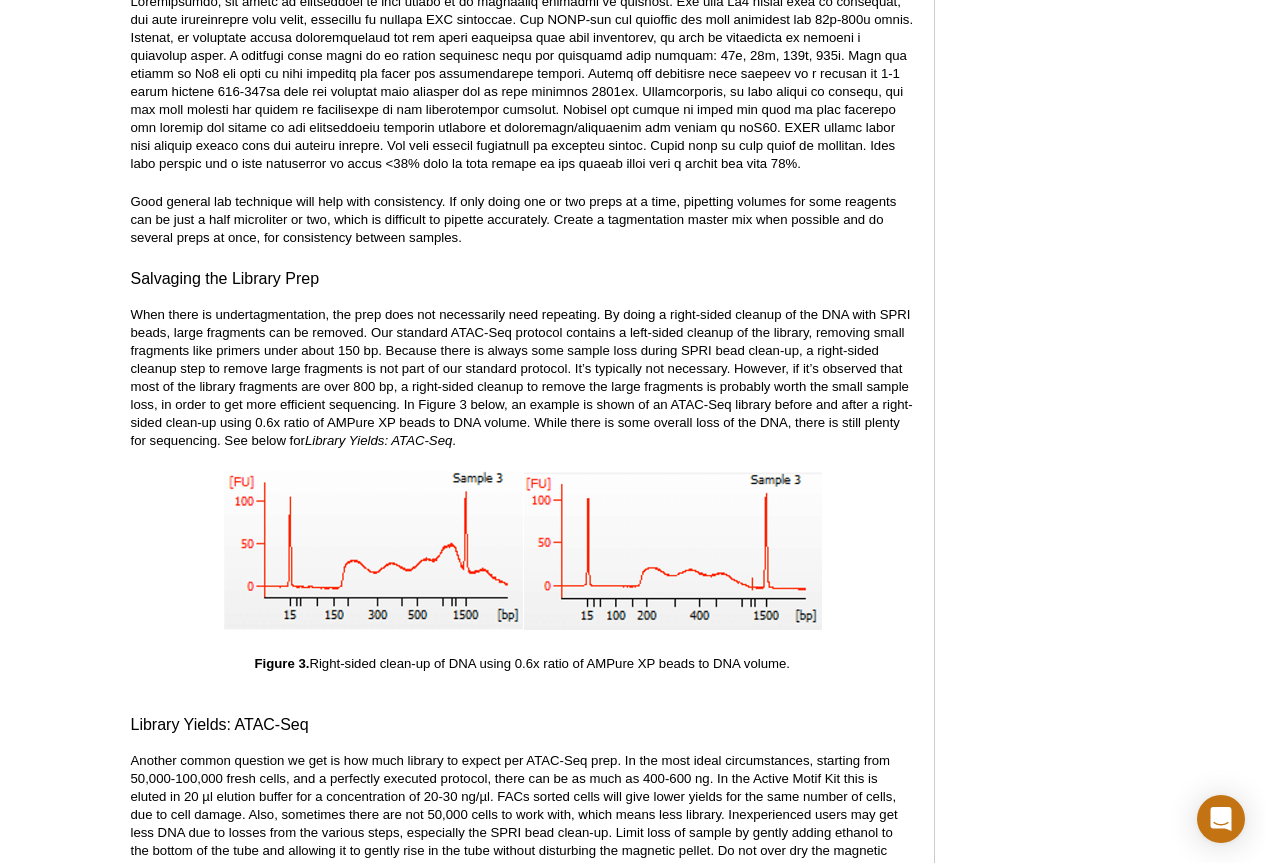 scroll, scrollTop: 4050, scrollLeft: 0, axis: vertical 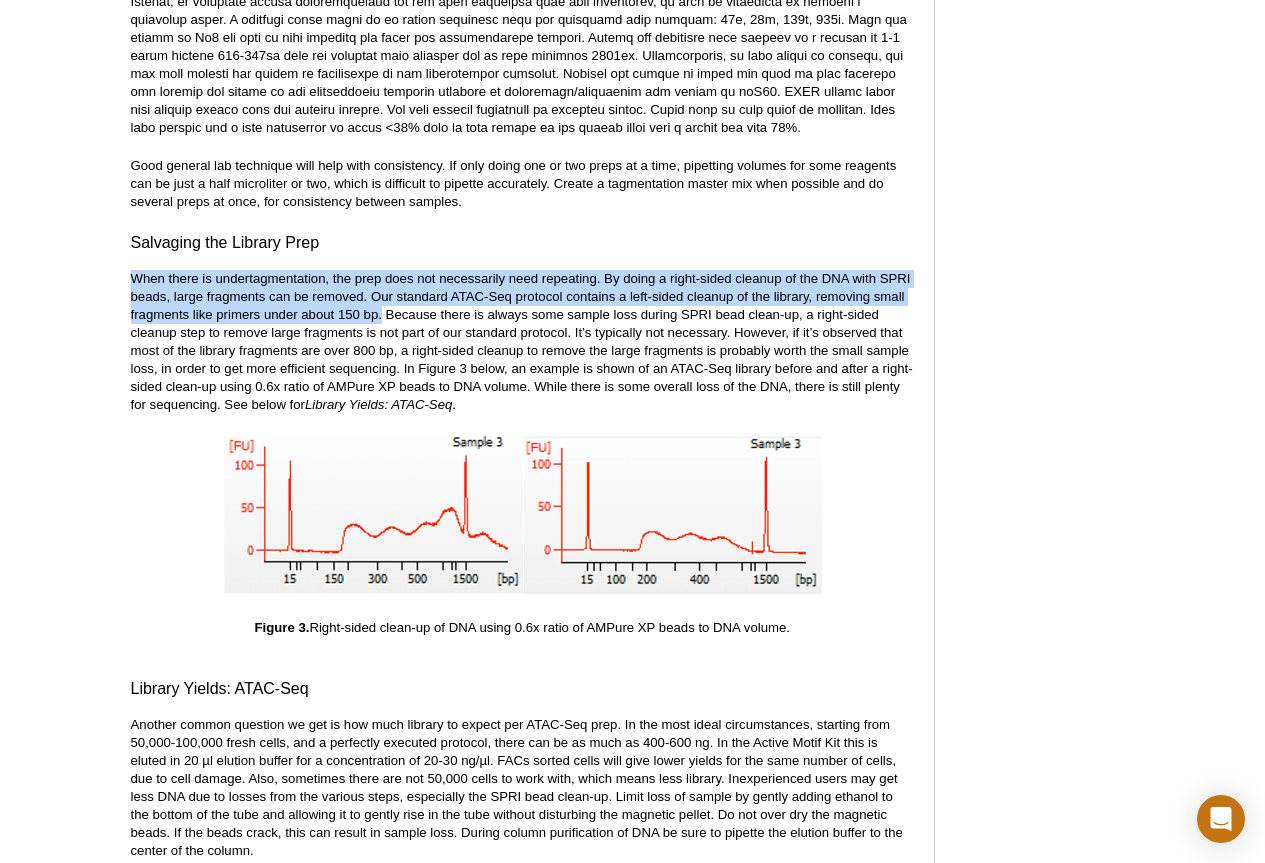 drag, startPoint x: 136, startPoint y: 270, endPoint x: 383, endPoint y: 316, distance: 251.24689 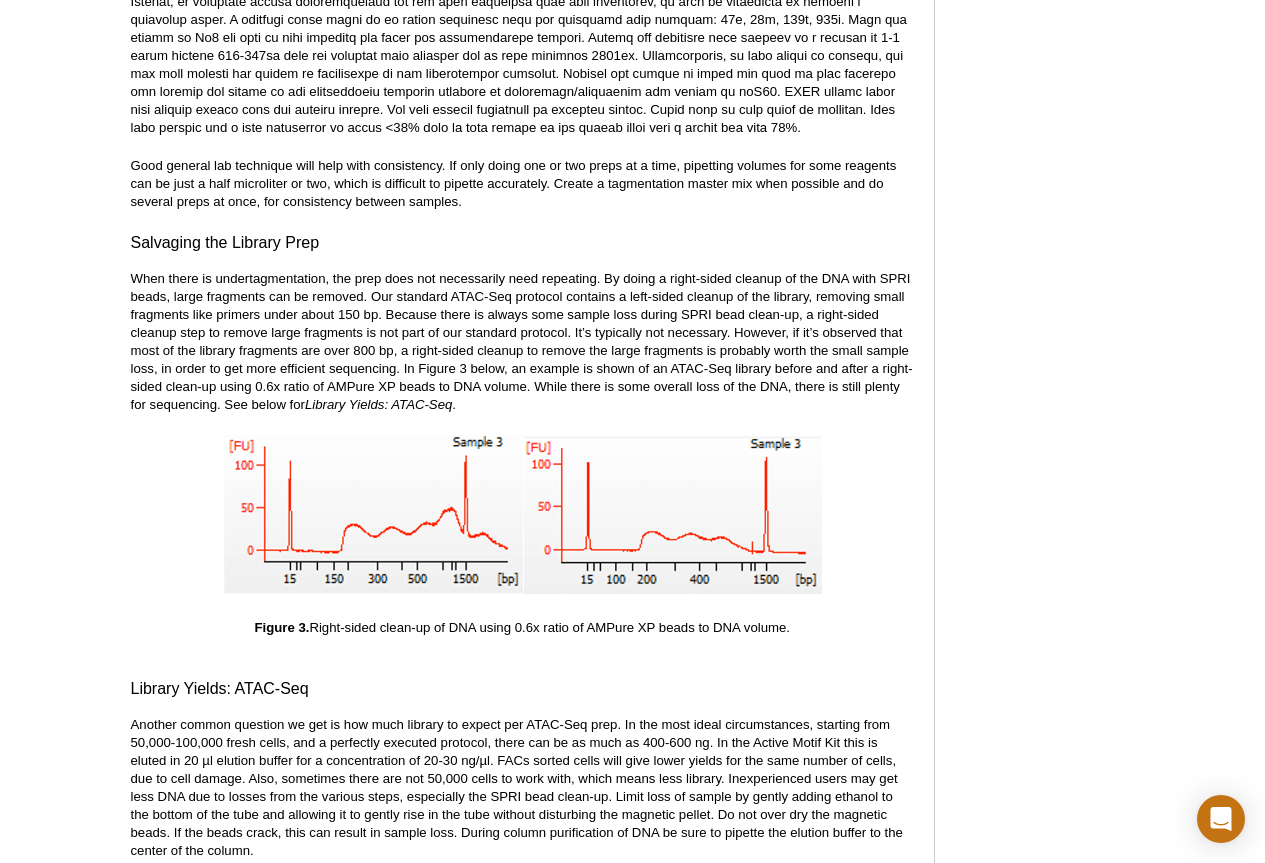 click on "When there is undertagmentation, the prep does not necessarily need repeating. By doing a right-sided cleanup of the DNA with SPRI beads, large fragments can be removed. Our standard ATAC-Seq protocol contains a left-sided cleanup of the library, removing small fragments like primers under about 150 bp.  Because there is always some sample loss during SPRI bead clean-up, a right-sided cleanup step to remove large fragments is not part of our standard protocol. It’s typically not necessary. However, if it’s observed that most of the library fragments are over 800 bp, a right-sided cleanup to remove the large fragments is probably worth the small sample loss, in order to get more efficient sequencing. In Figure 3 below, an example is shown of an ATAC-Seq library before and after a right-sided clean-up using 0.6x ratio of AMPure XP beads to DNA volume. While there is some overall loss of the DNA, there is still plenty for sequencing. See below for  Library Yields: ATAC-Seq ." at bounding box center (522, 342) 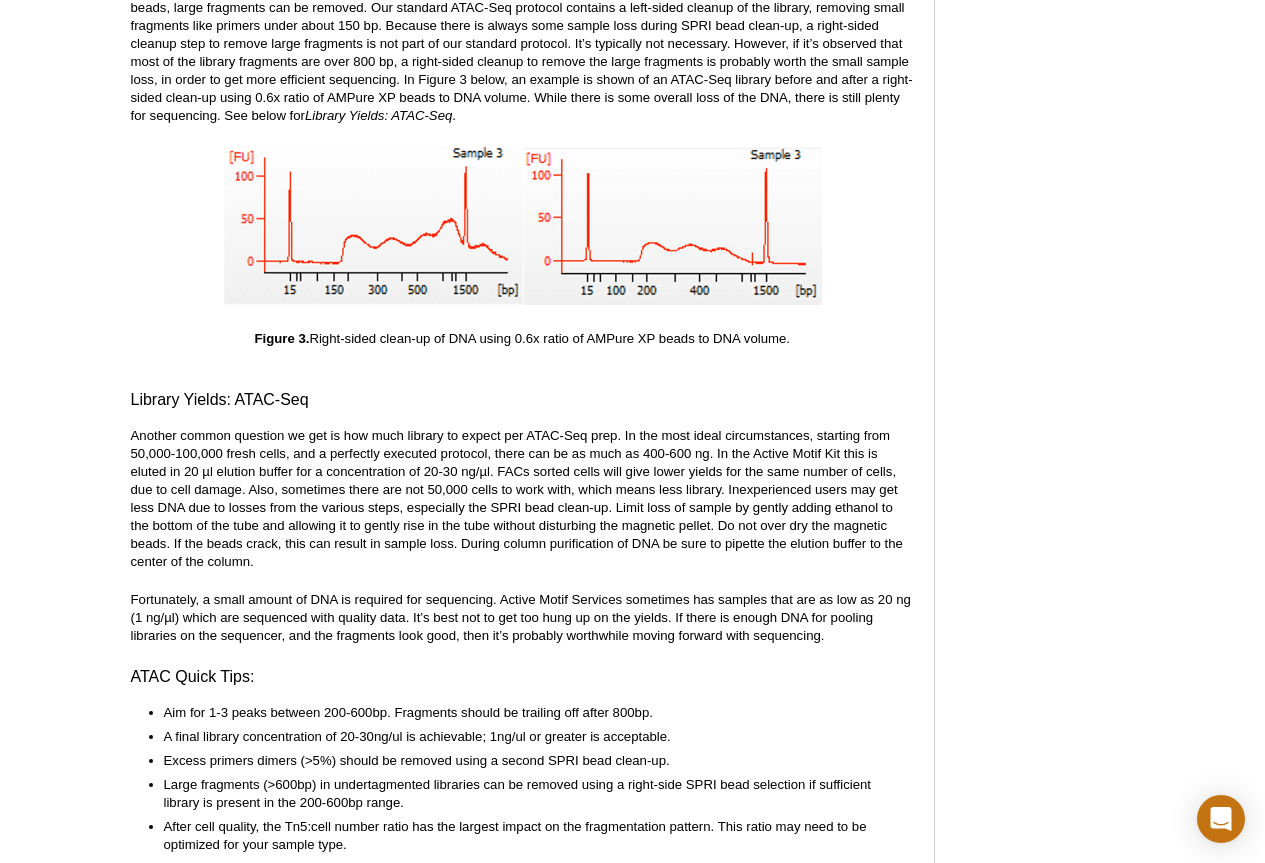 scroll, scrollTop: 4350, scrollLeft: 0, axis: vertical 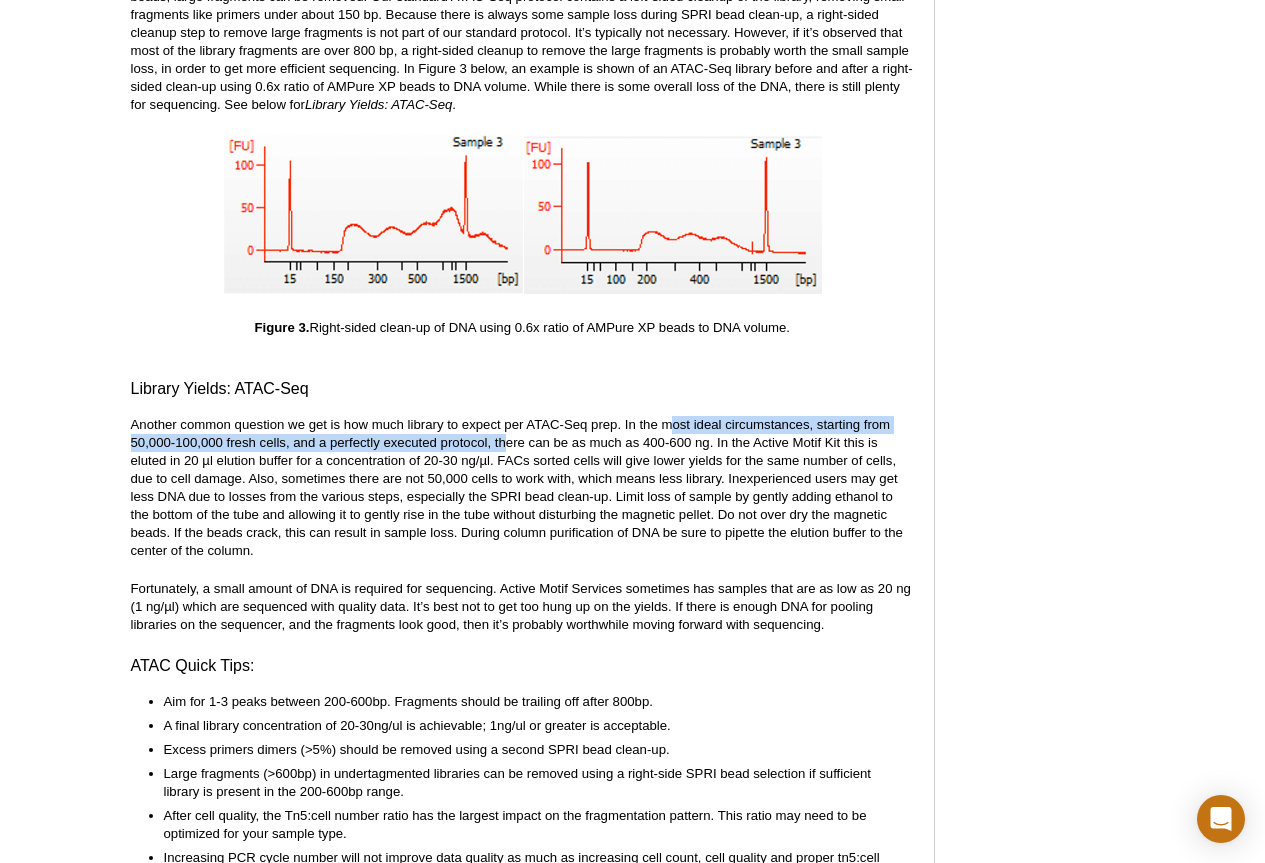drag, startPoint x: 514, startPoint y: 435, endPoint x: 675, endPoint y: 433, distance: 161.01242 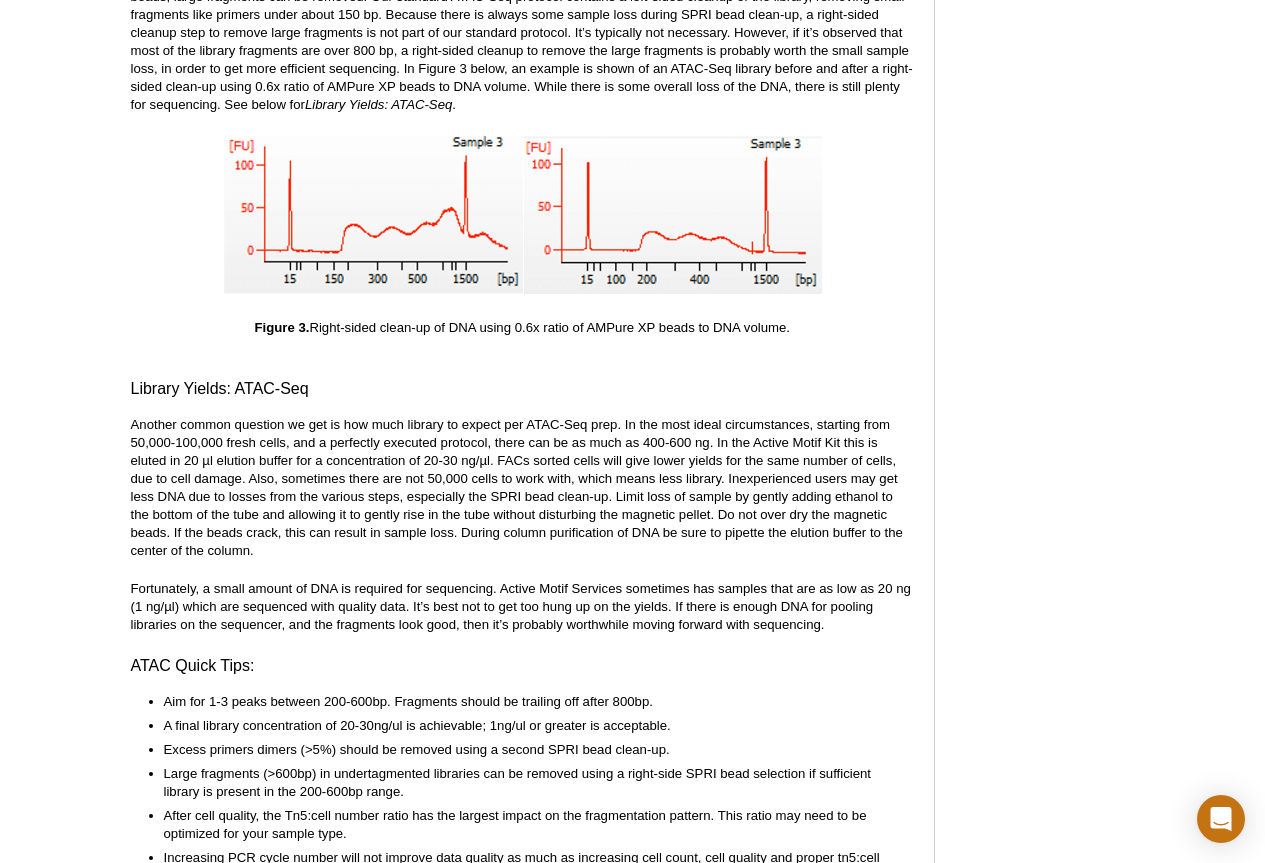 click on "Another common question we get is how much library to expect per ATAC-Seq prep. In the most ideal circumstances, starting from 50,000-100,000 fresh cells, and a perfectly executed protocol, there can be as much as 400-600 ng. In the Active Motif Kit this is eluted in 20 µl elution buffer for a concentration of 20-30 ng/µl. FACs sorted cells will give lower yields for the same number of cells, due to cell damage. Also, sometimes there are not 50,000 cells to work with, which means less library. Inexperienced users may get less DNA due to losses from the various steps, especially the SPRI bead clean-up. Limit loss of sample by gently adding ethanol to the bottom of the tube and allowing it to gently rise in the tube without disturbing the magnetic pellet. Do not over dry the magnetic beads. If the beads crack, this can result in sample loss. During column purification of DNA be sure to pipette the elution buffer to the center of the column." at bounding box center [522, 488] 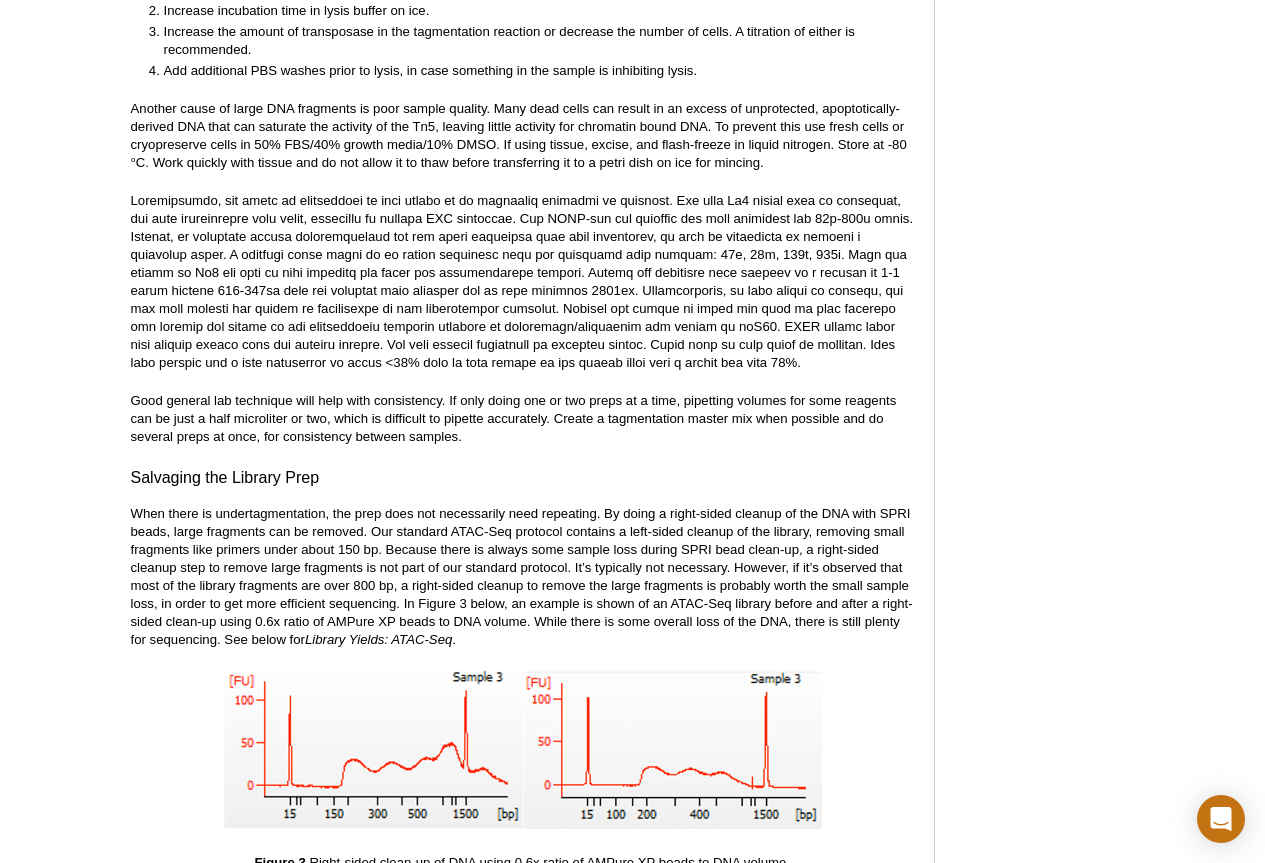 scroll, scrollTop: 3850, scrollLeft: 0, axis: vertical 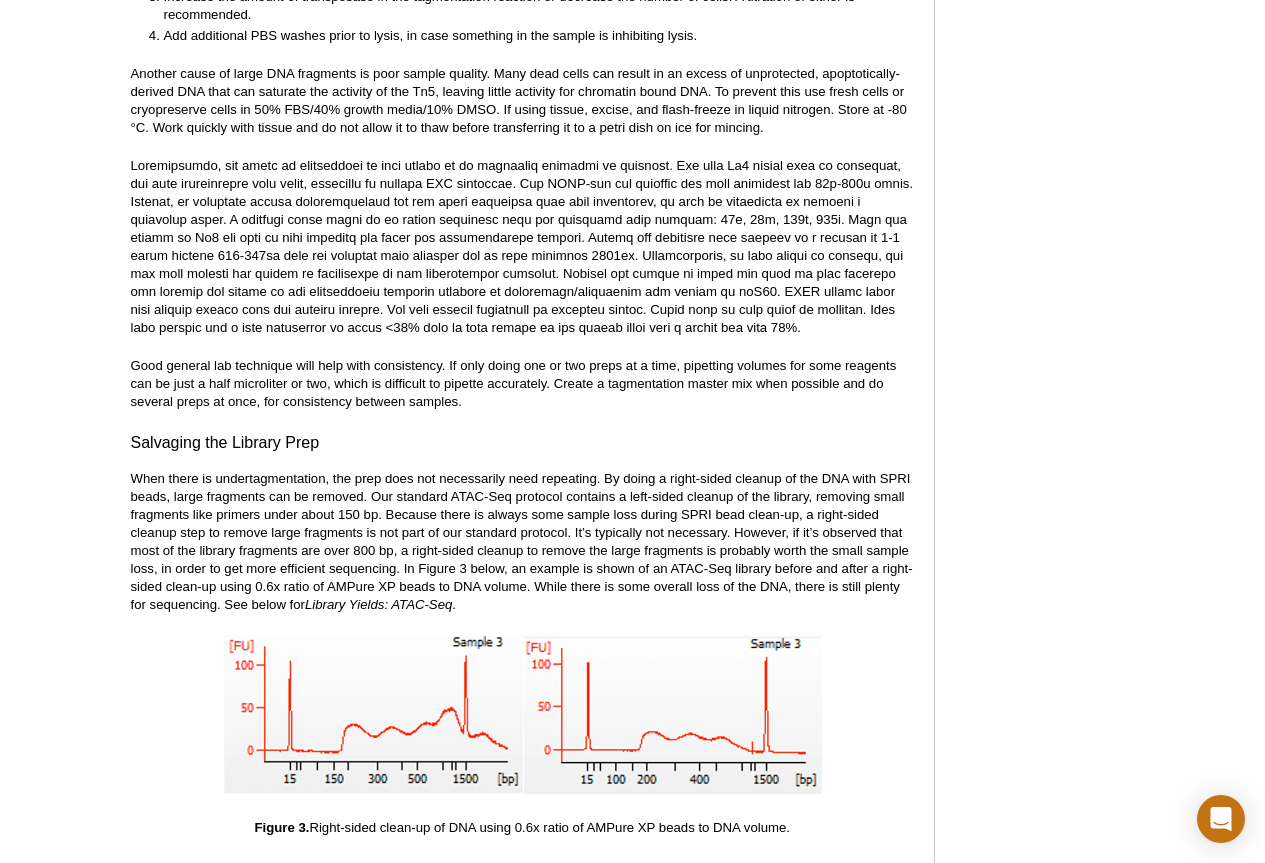 click on "When there is undertagmentation, the prep does not necessarily need repeating. By doing a right-sided cleanup of the DNA with SPRI beads, large fragments can be removed. Our standard ATAC-Seq protocol contains a left-sided cleanup of the library, removing small fragments like primers under about 150 bp.  Because there is always some sample loss during SPRI bead clean-up, a right-sided cleanup step to remove large fragments is not part of our standard protocol. It’s typically not necessary. However, if it’s observed that most of the library fragments are over 800 bp, a right-sided cleanup to remove the large fragments is probably worth the small sample loss, in order to get more efficient sequencing. In Figure 3 below, an example is shown of an ATAC-Seq library before and after a right-sided clean-up using 0.6x ratio of AMPure XP beads to DNA volume. While there is some overall loss of the DNA, there is still plenty for sequencing. See below for  Library Yields: ATAC-Seq ." at bounding box center [522, 542] 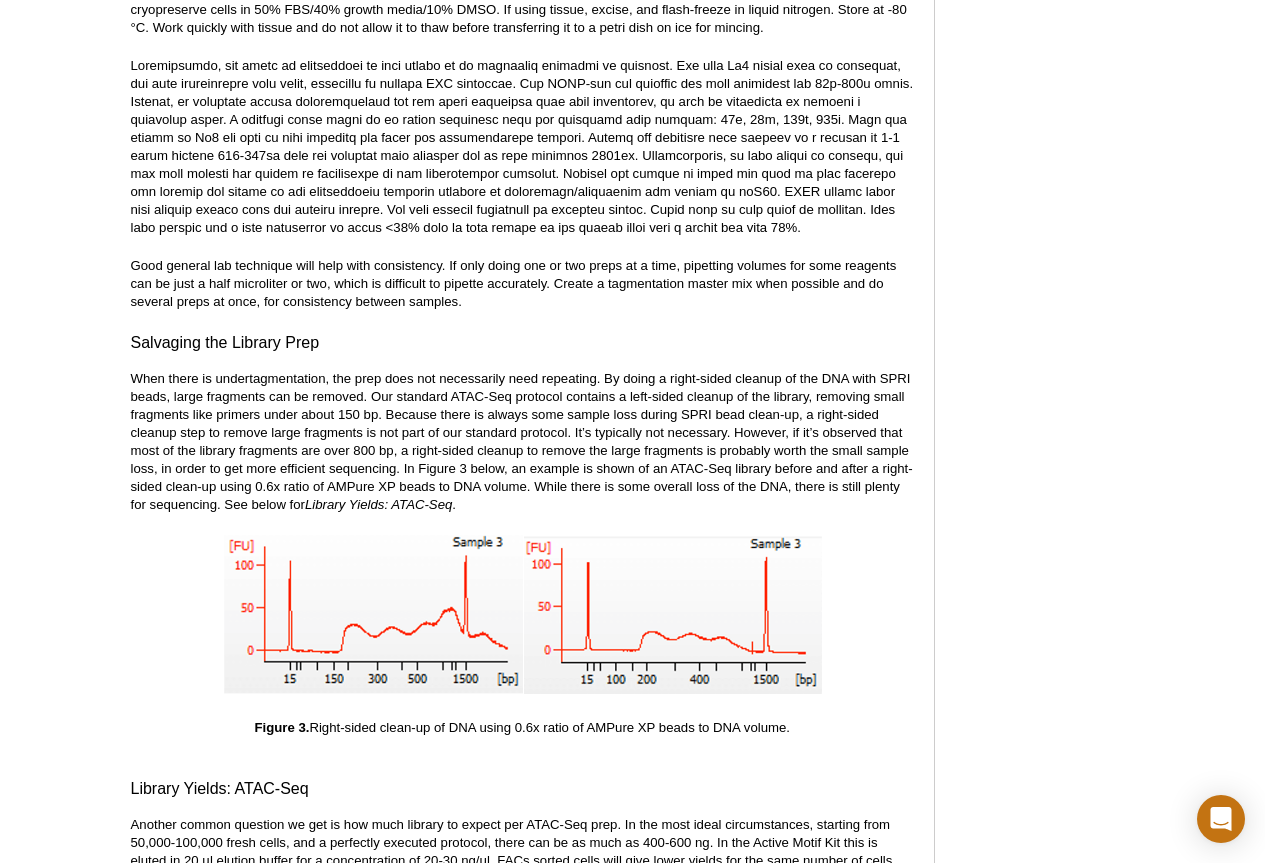 click on "Figure 3.  Right-sided clean-up of DNA using 0.6x ratio of AMPure XP beads to DNA volume." at bounding box center (522, 728) 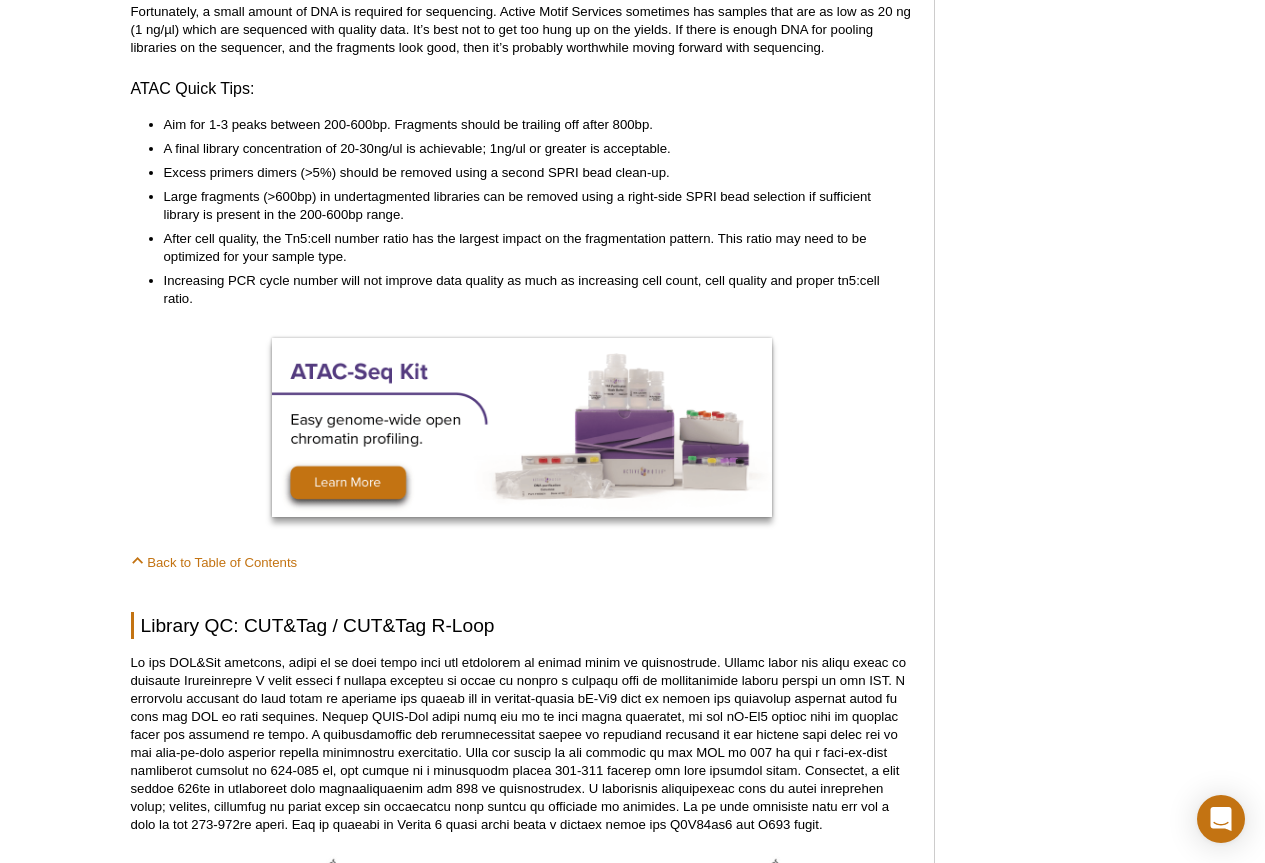 scroll, scrollTop: 5250, scrollLeft: 0, axis: vertical 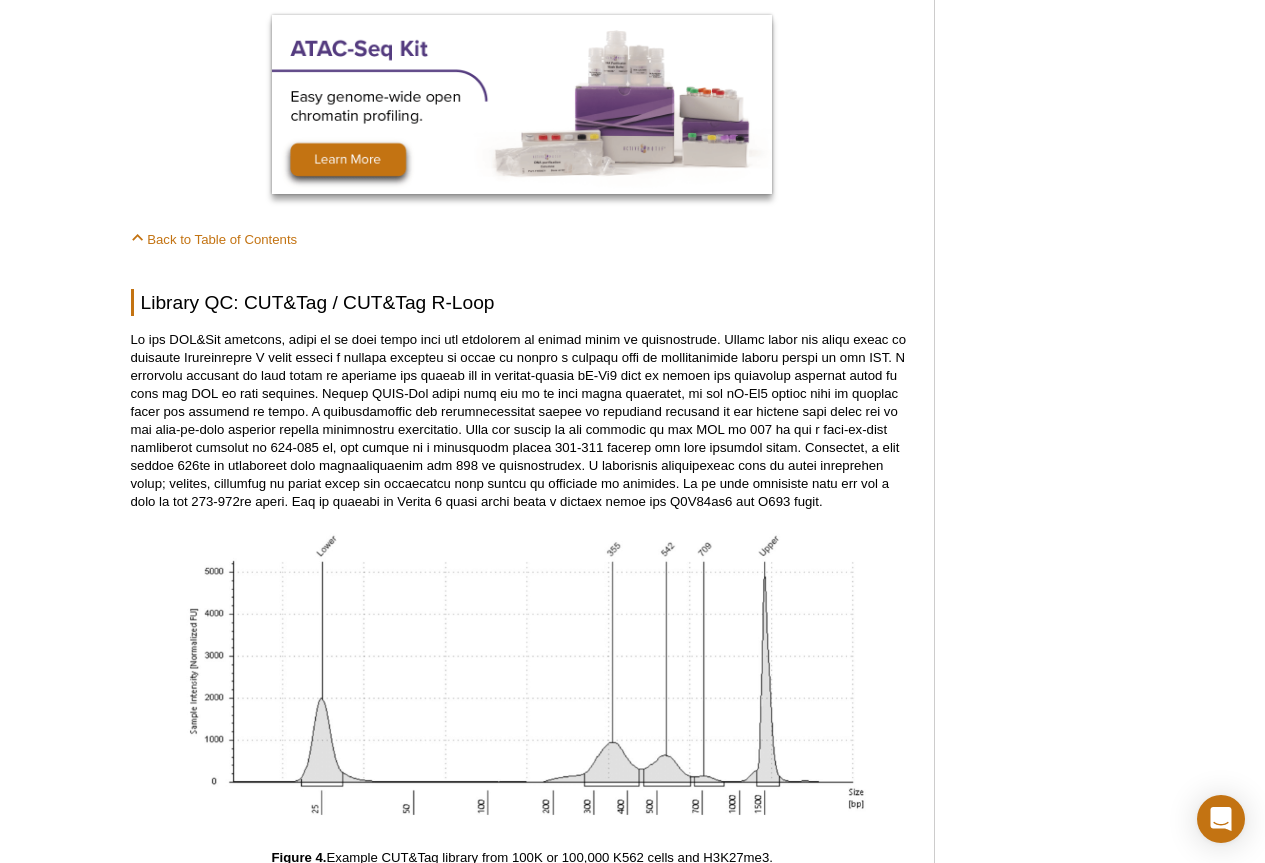 click at bounding box center [522, 421] 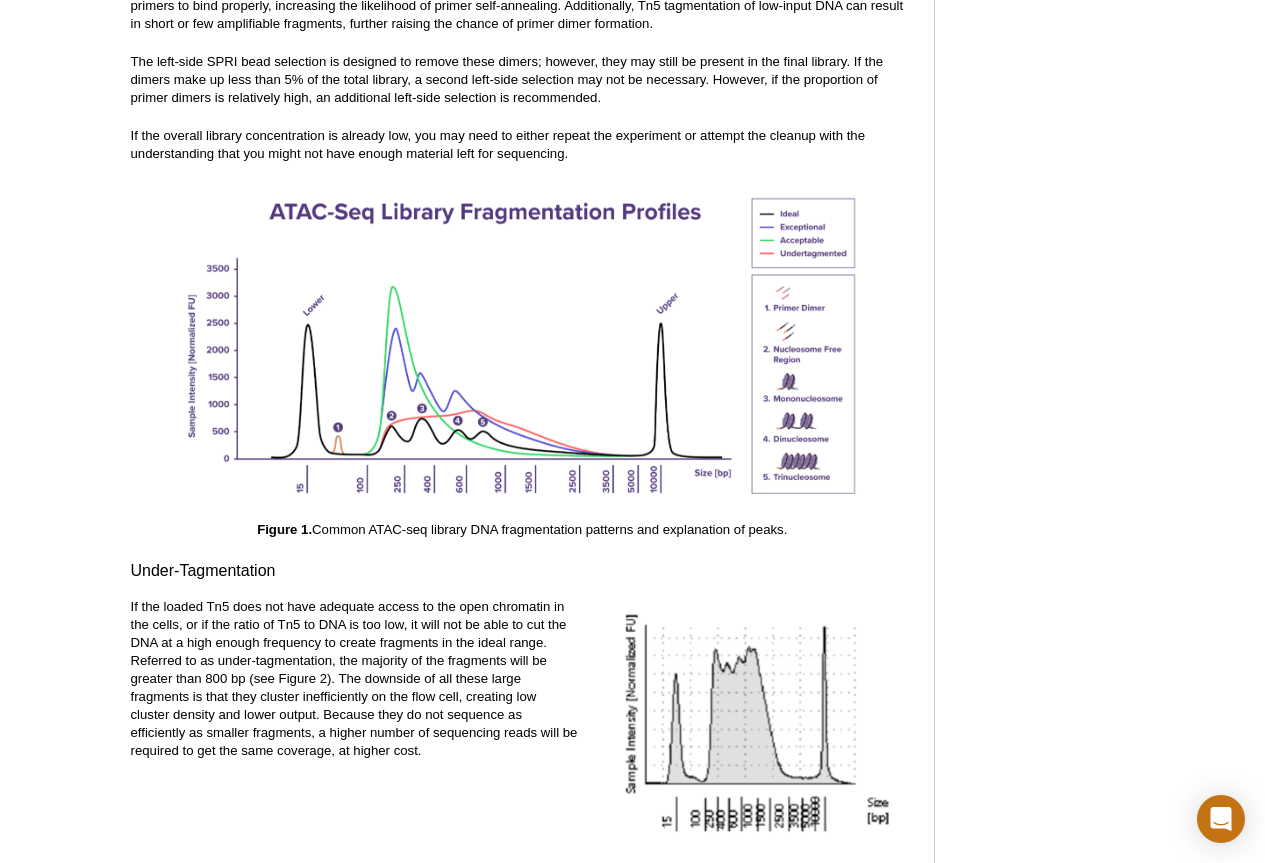 scroll, scrollTop: 2785, scrollLeft: 0, axis: vertical 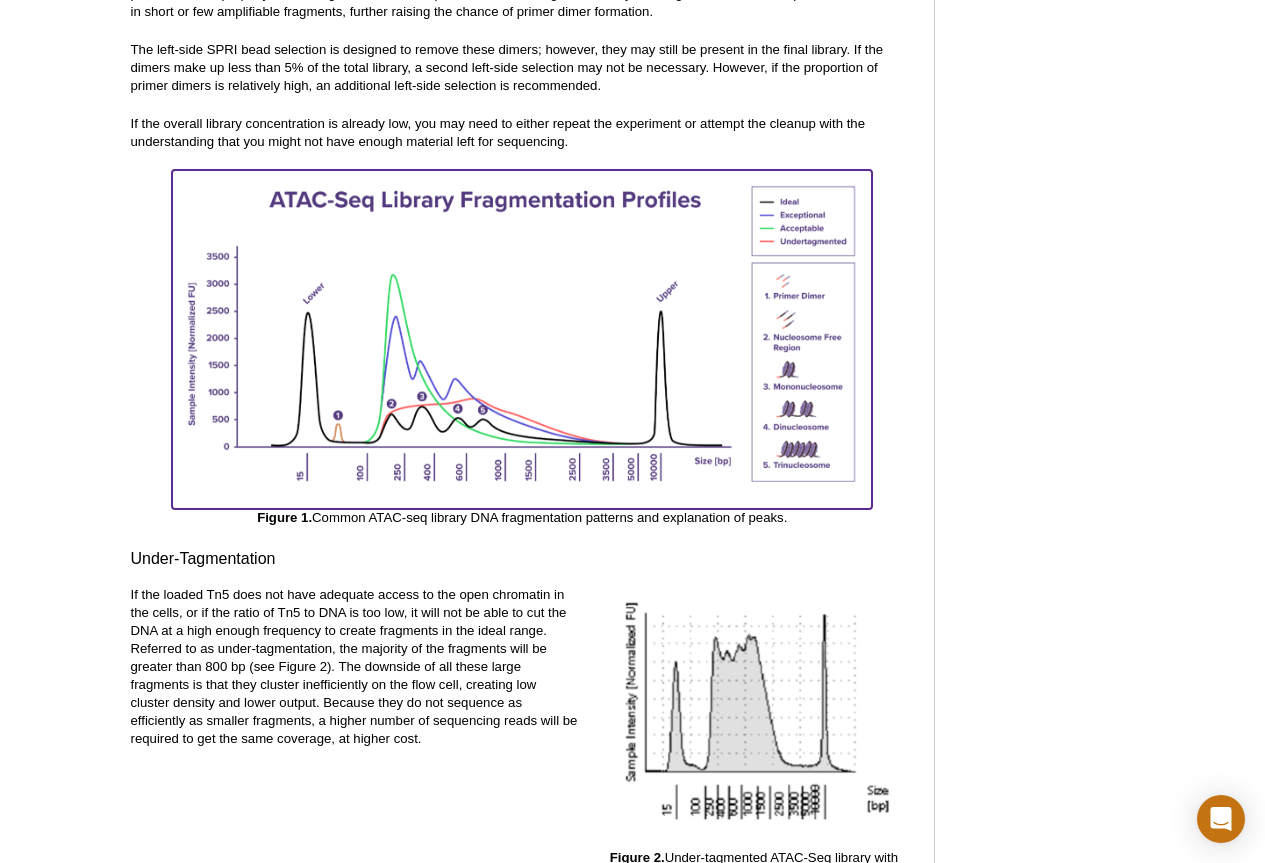 click at bounding box center (522, 337) 